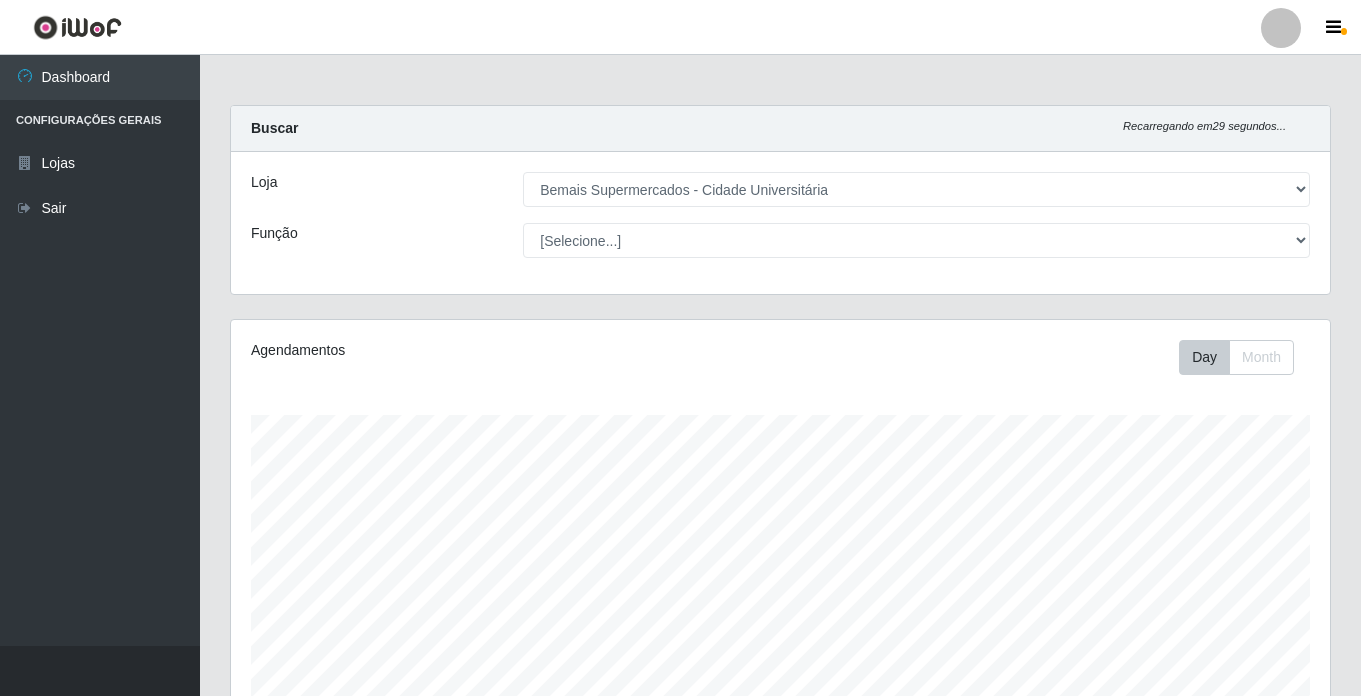 select on "250" 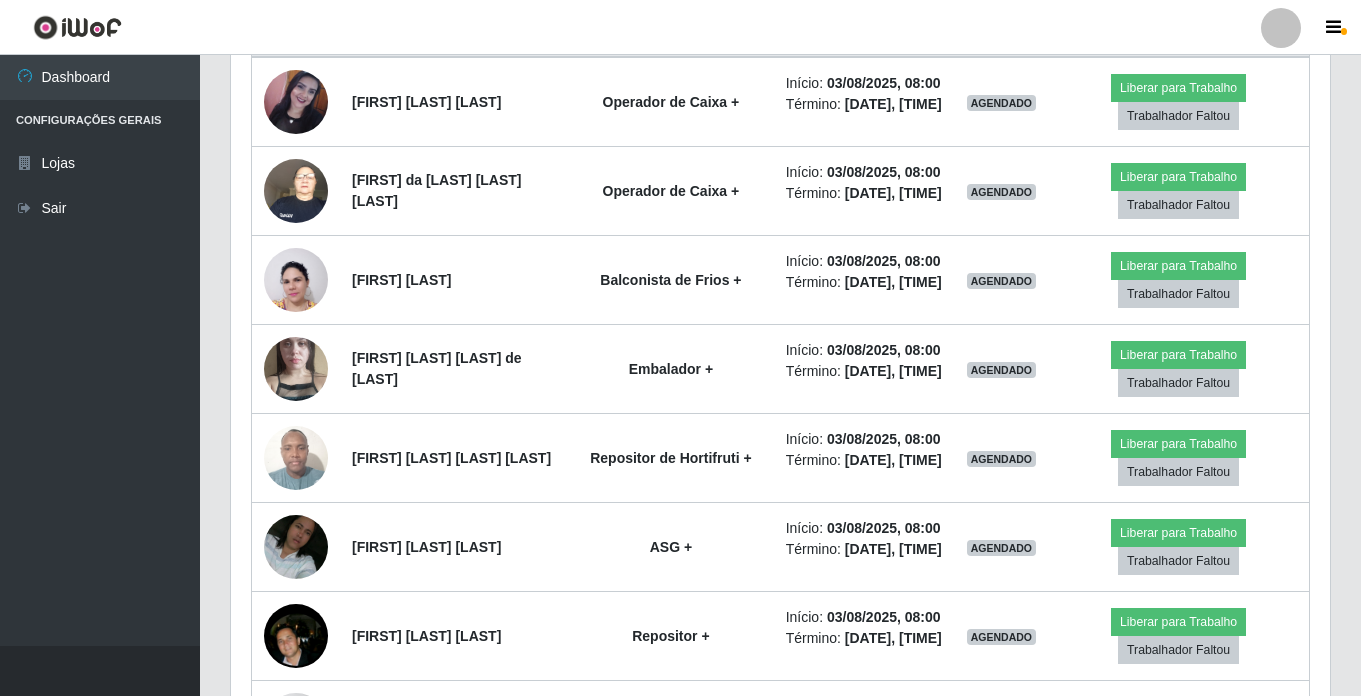 scroll, scrollTop: 999585, scrollLeft: 998901, axis: both 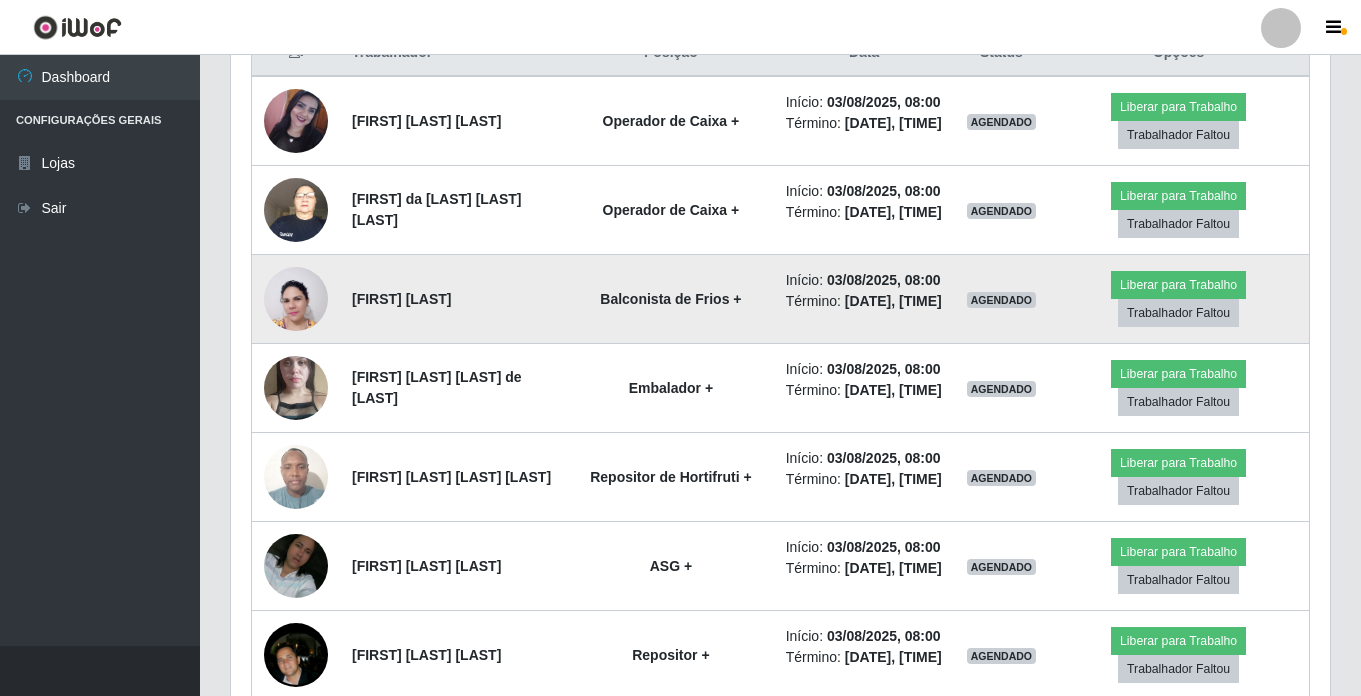 click at bounding box center (296, 299) 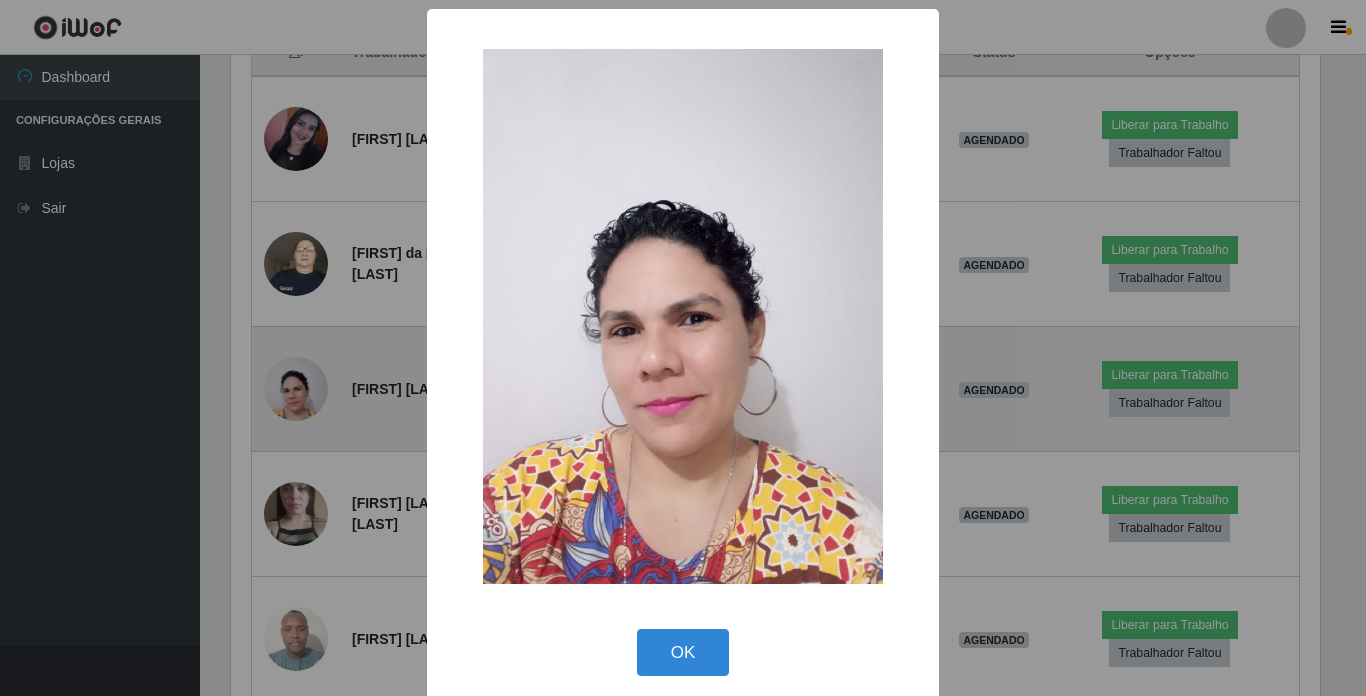 scroll, scrollTop: 999585, scrollLeft: 998911, axis: both 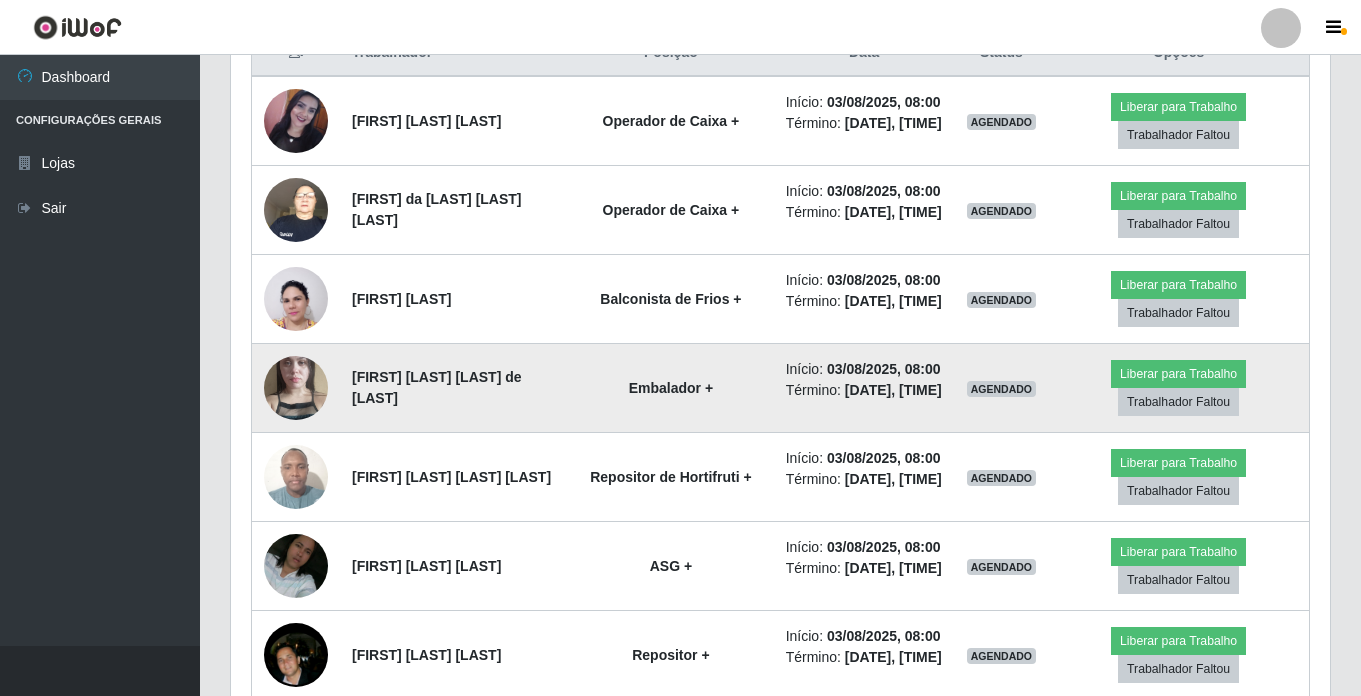 click at bounding box center (296, 388) 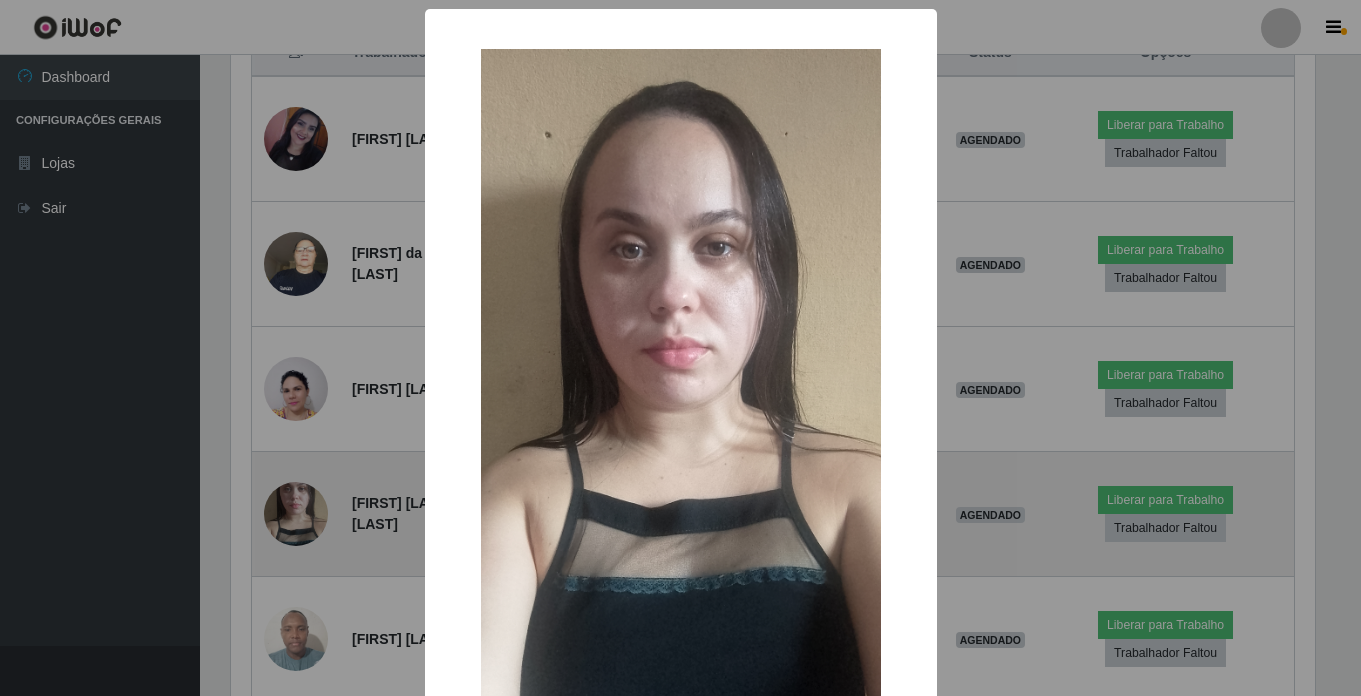 scroll, scrollTop: 999585, scrollLeft: 998911, axis: both 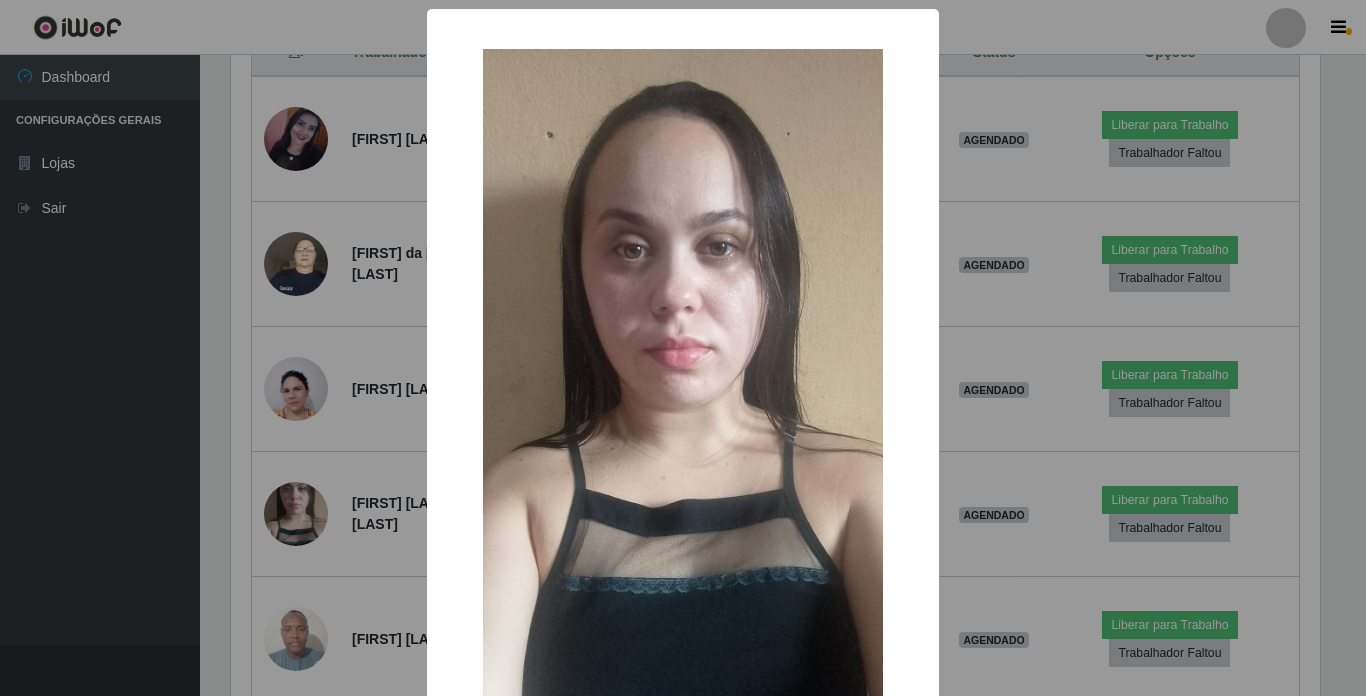 click on "× OK Cancel" at bounding box center [683, 348] 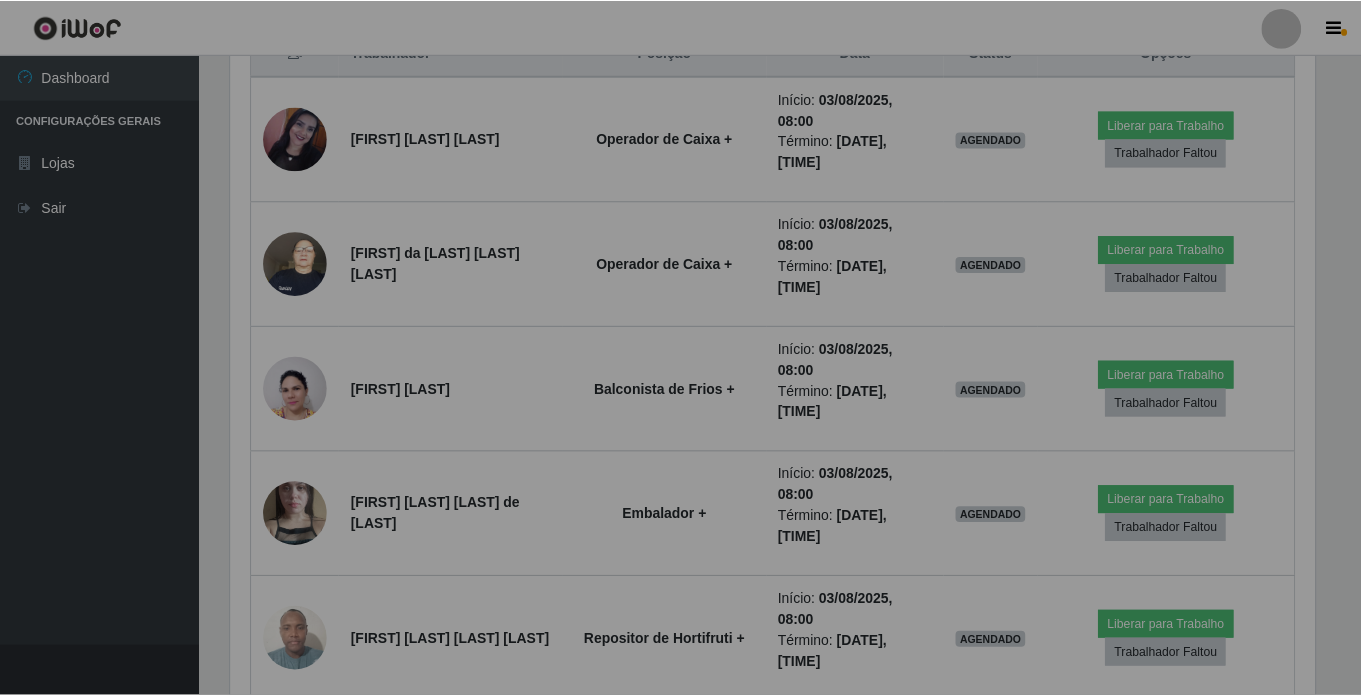 scroll, scrollTop: 999585, scrollLeft: 998901, axis: both 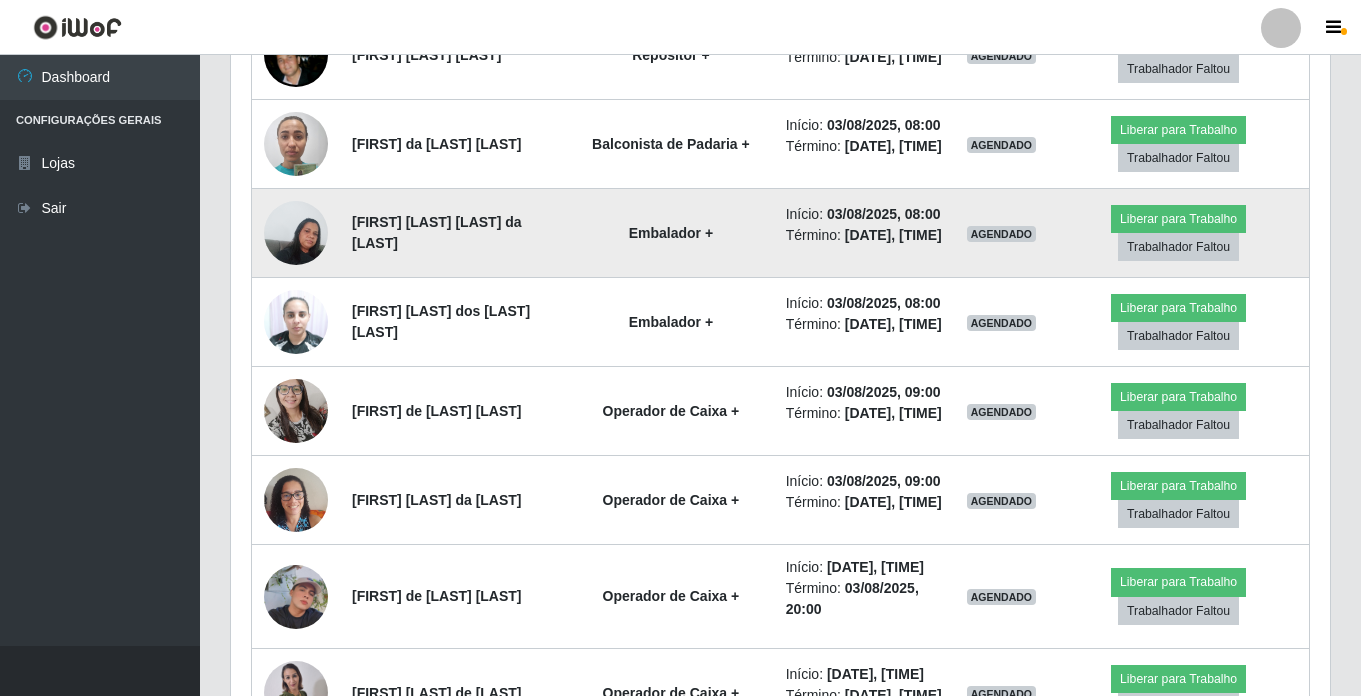 click at bounding box center (296, 232) 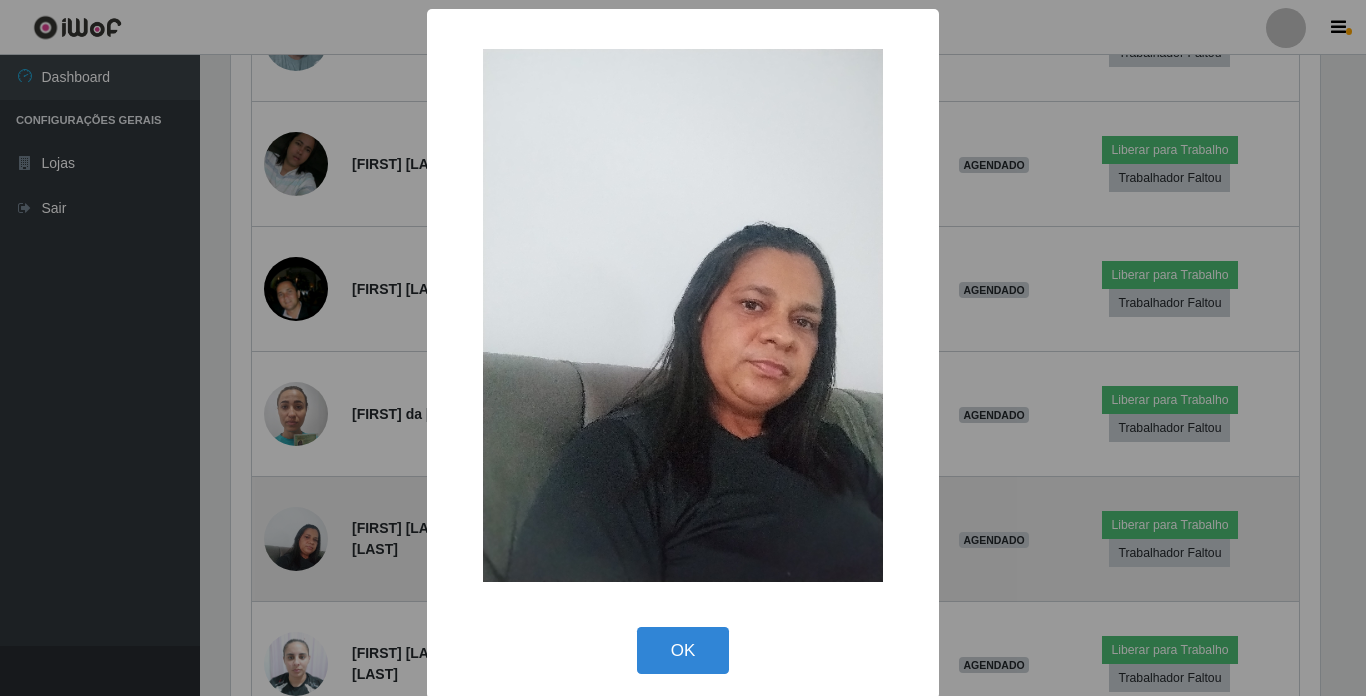 scroll, scrollTop: 999585, scrollLeft: 998911, axis: both 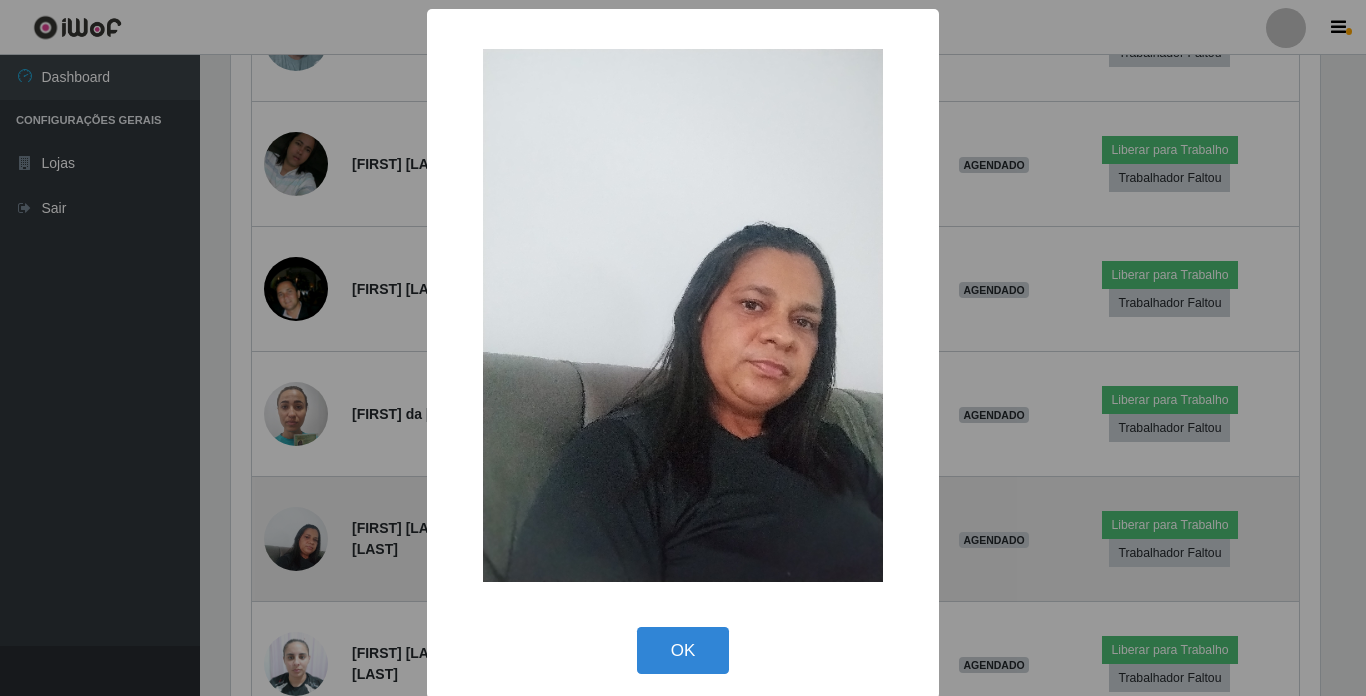 click on "× OK Cancel" at bounding box center [683, 348] 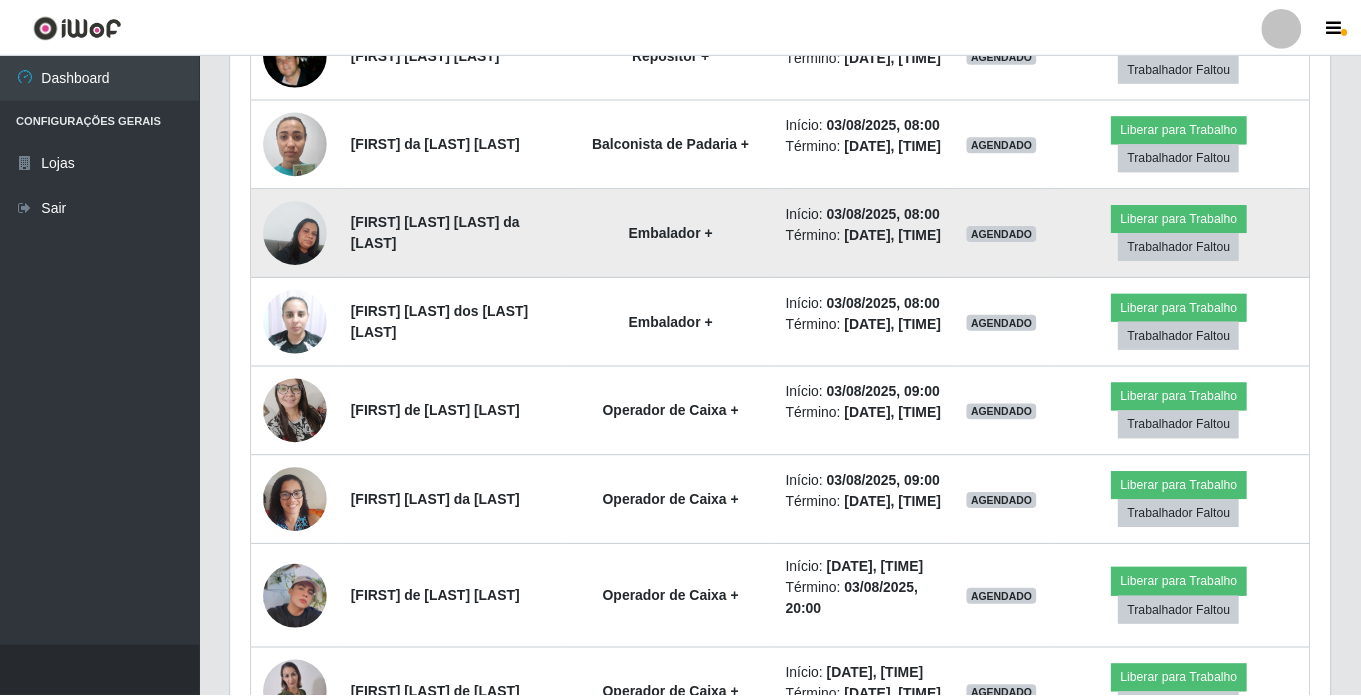 scroll, scrollTop: 999585, scrollLeft: 998901, axis: both 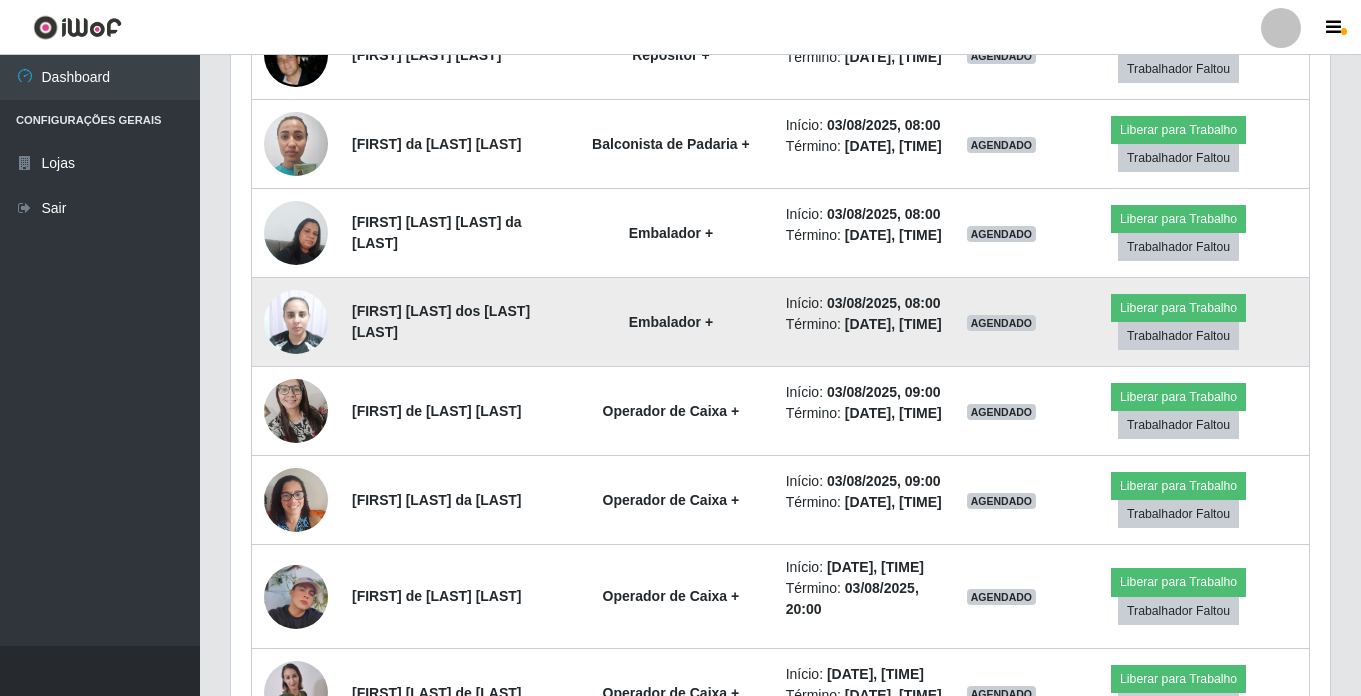 click at bounding box center (296, 321) 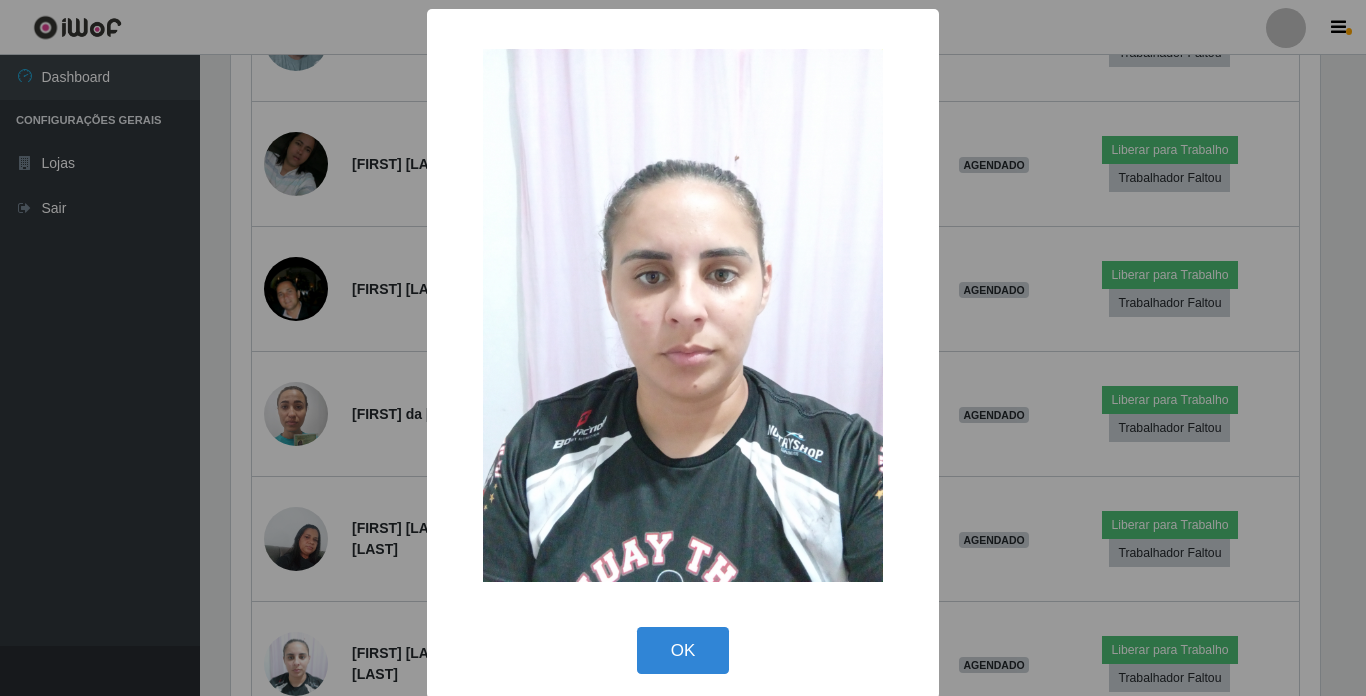 click on "× OK Cancel" at bounding box center (683, 348) 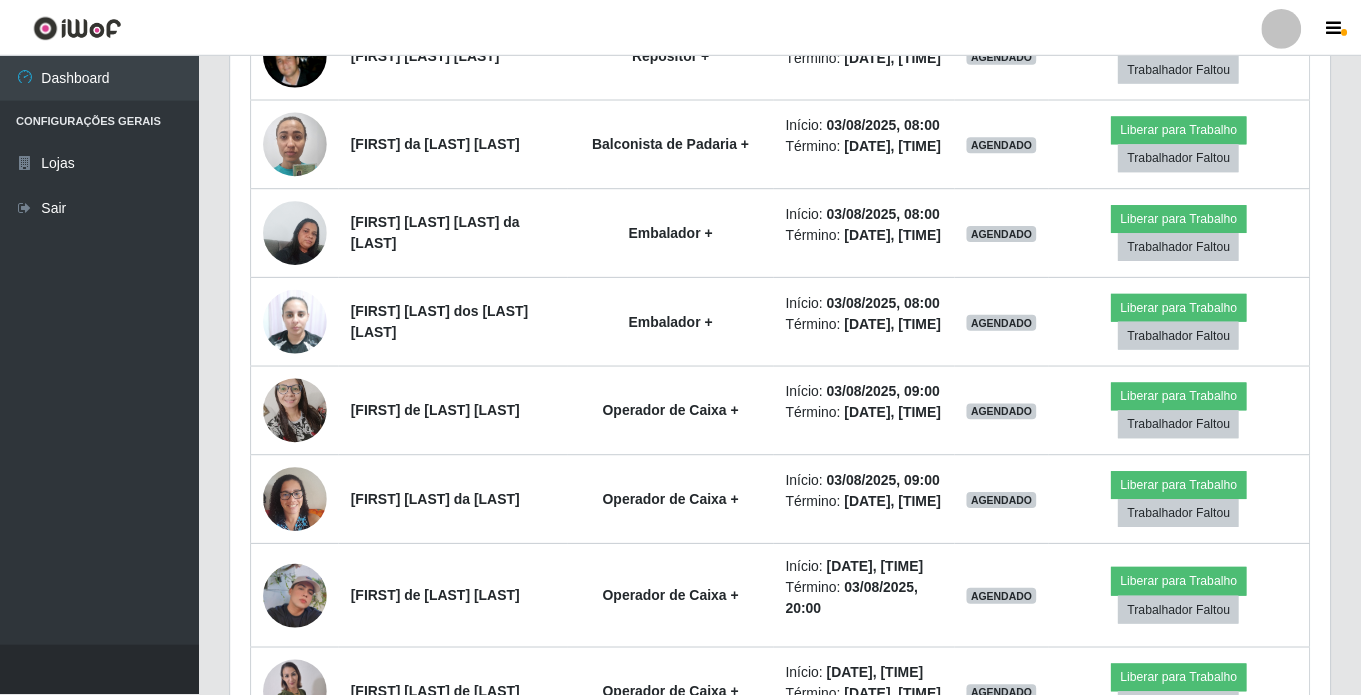 scroll, scrollTop: 999585, scrollLeft: 998901, axis: both 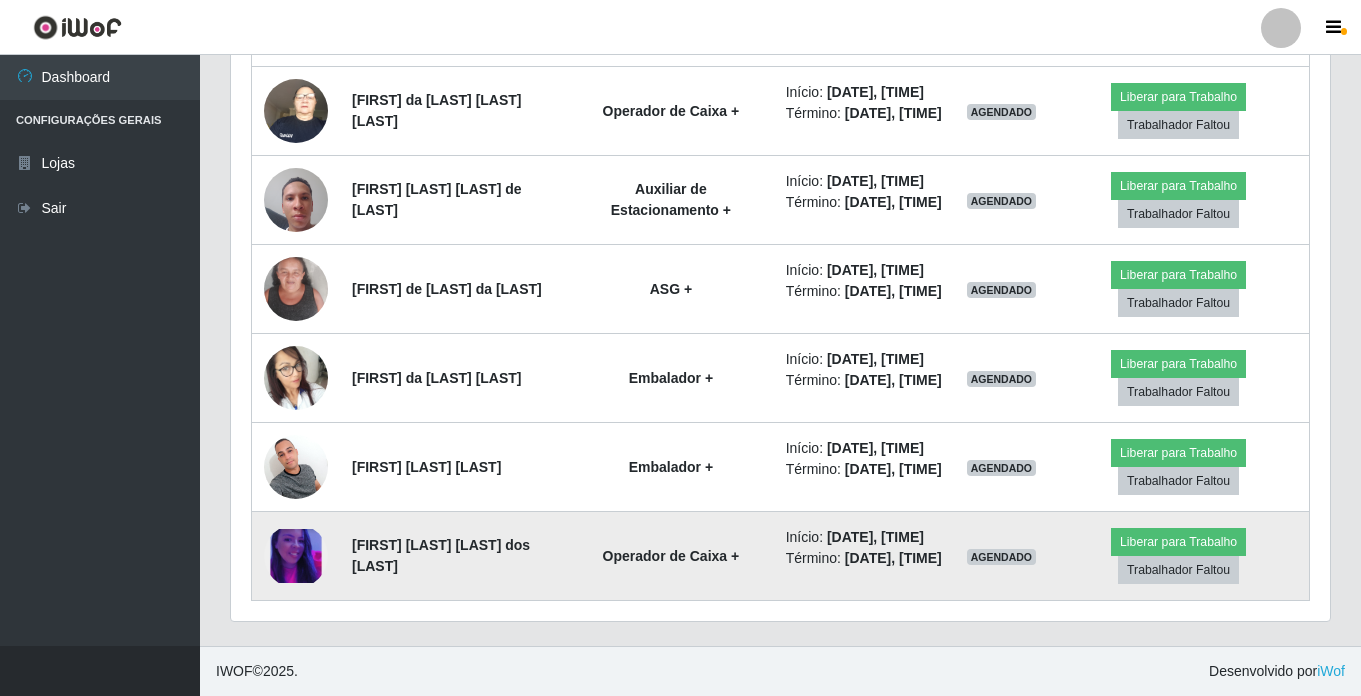 click at bounding box center [296, 556] 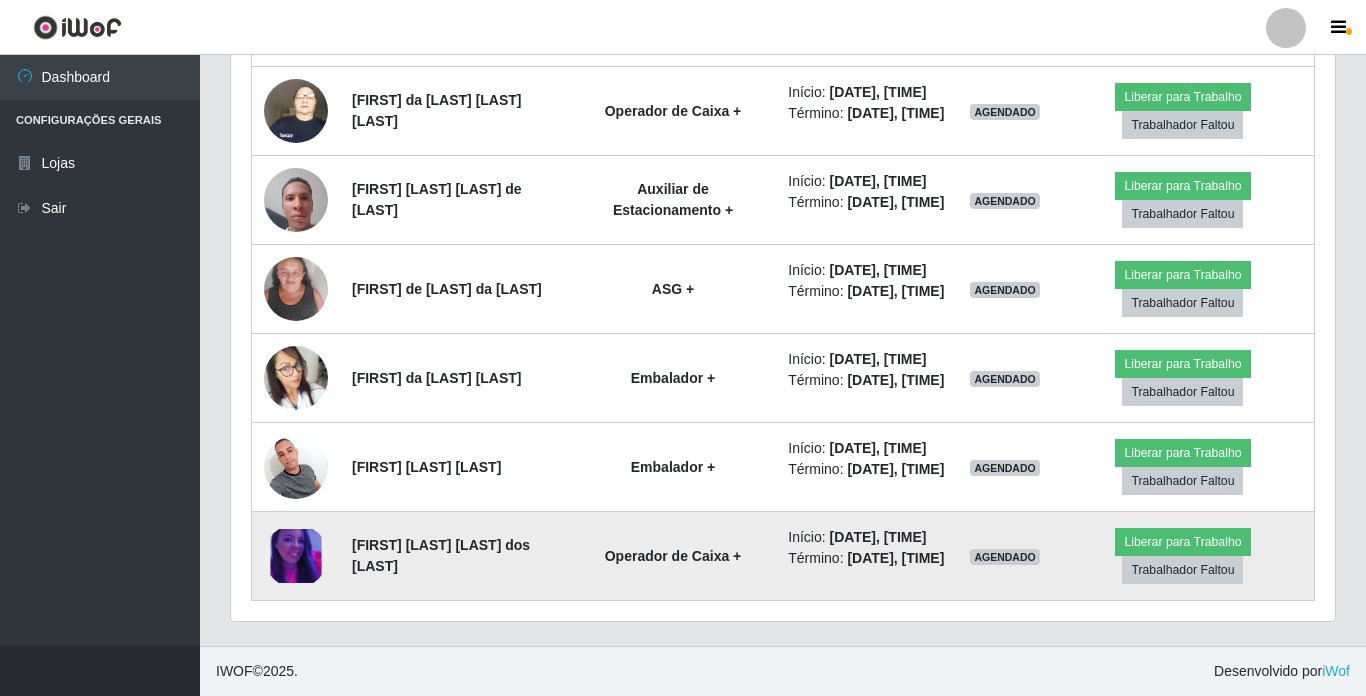 scroll, scrollTop: 999585, scrollLeft: 998911, axis: both 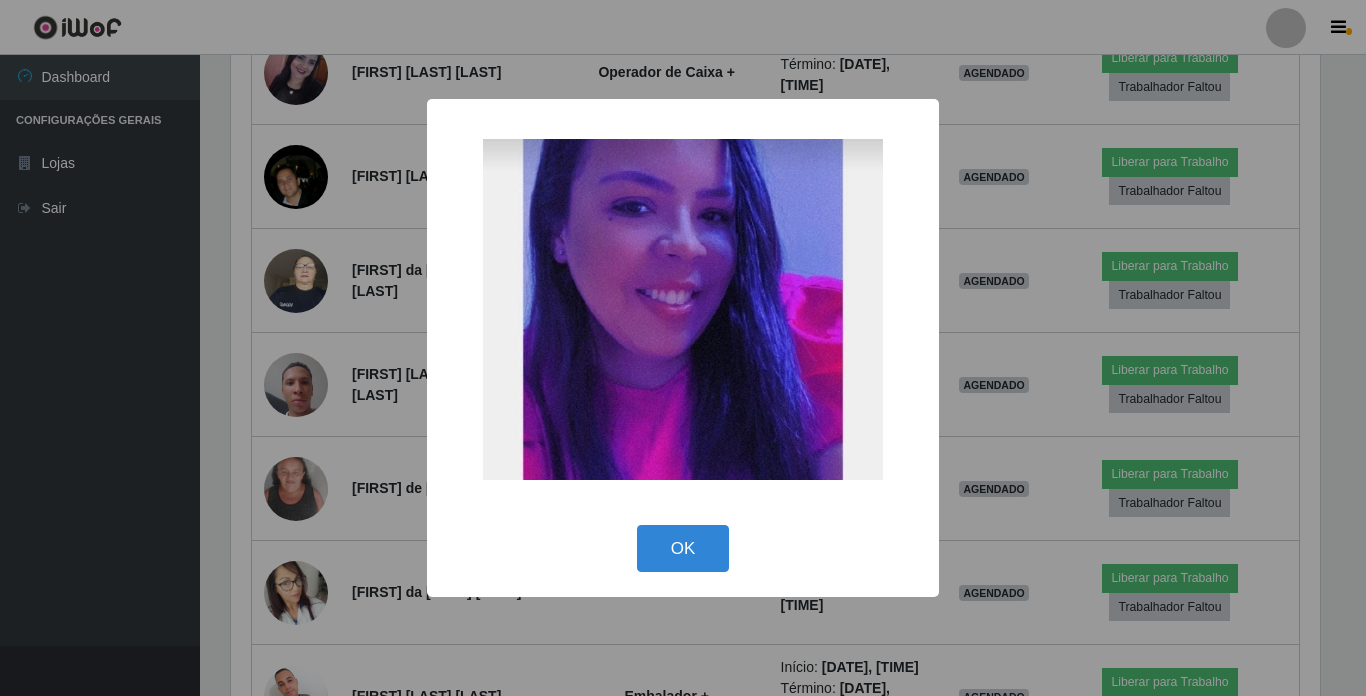click on "× OK Cancel" at bounding box center (683, 348) 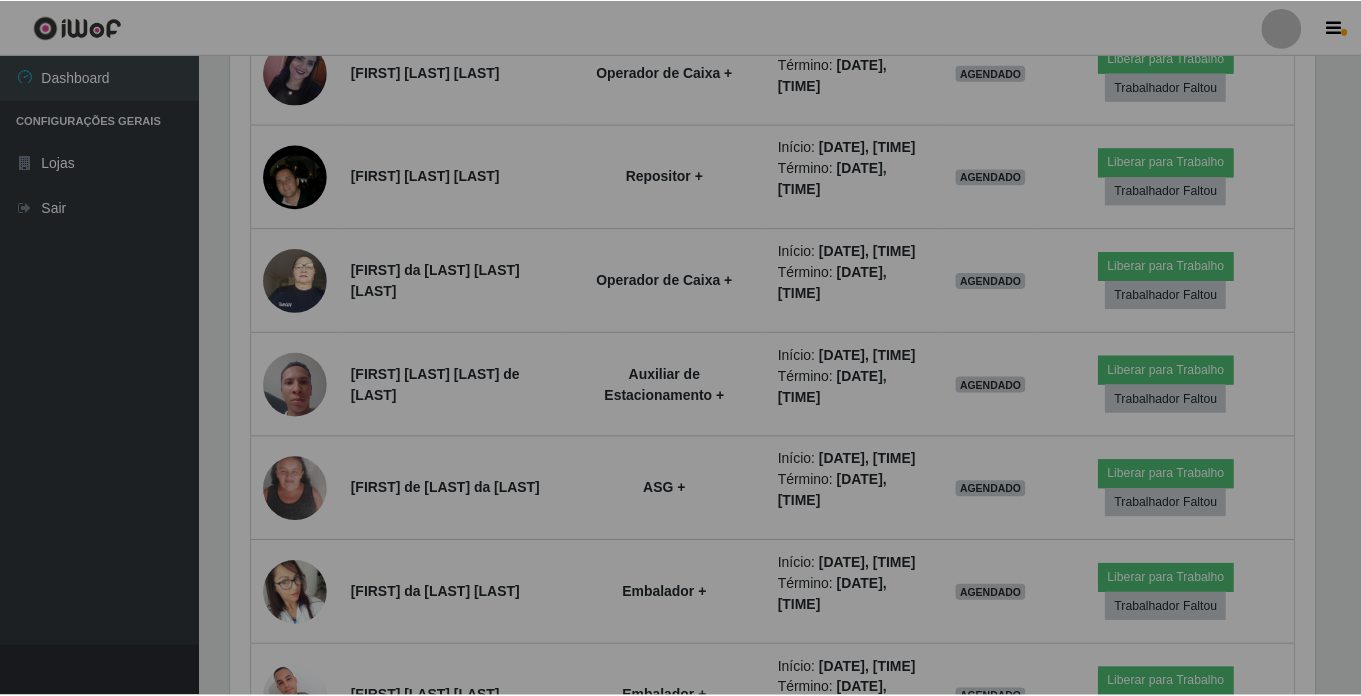 scroll, scrollTop: 999585, scrollLeft: 998901, axis: both 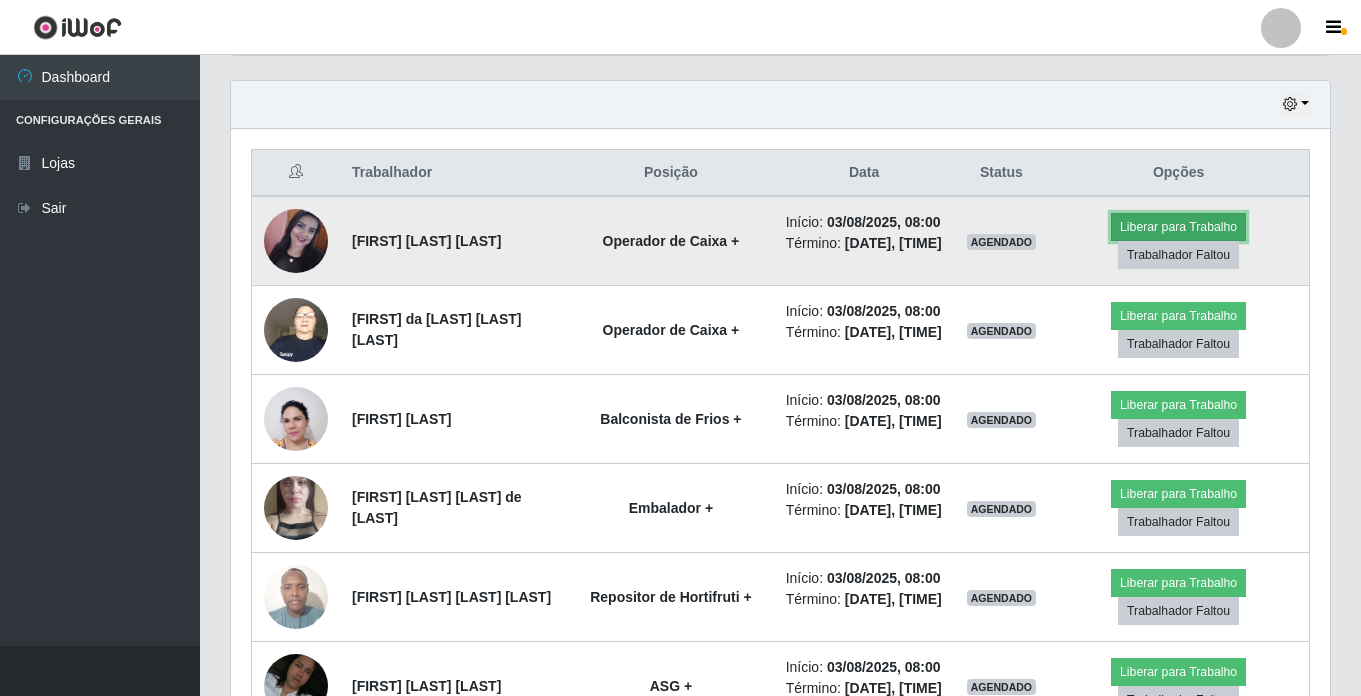 click on "Liberar para Trabalho" at bounding box center [1178, 227] 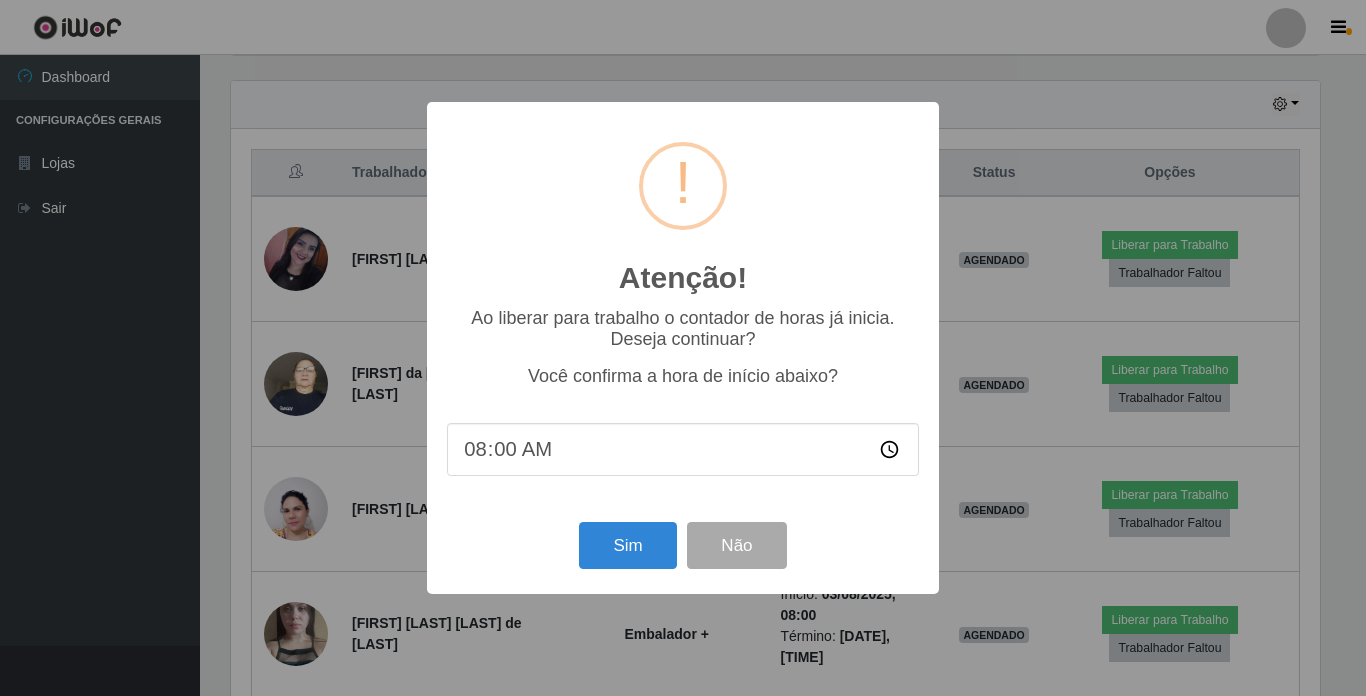 scroll, scrollTop: 999585, scrollLeft: 998911, axis: both 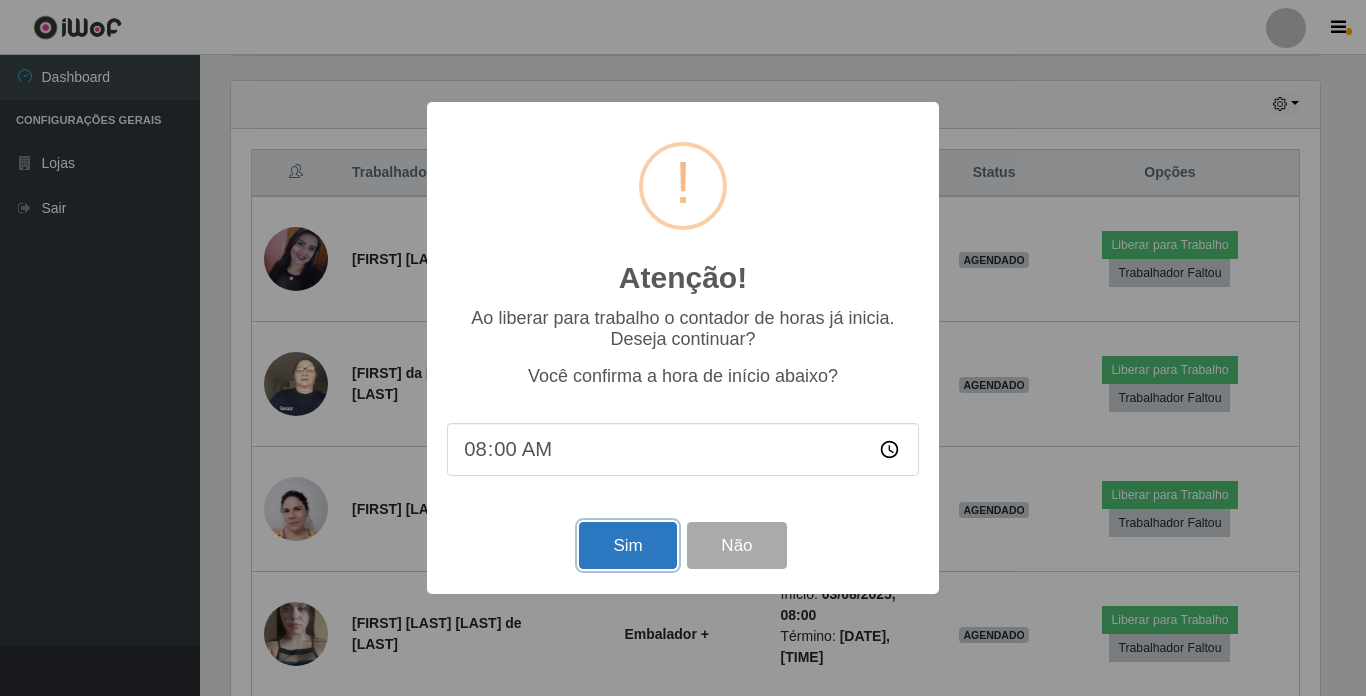 click on "Sim" at bounding box center (627, 545) 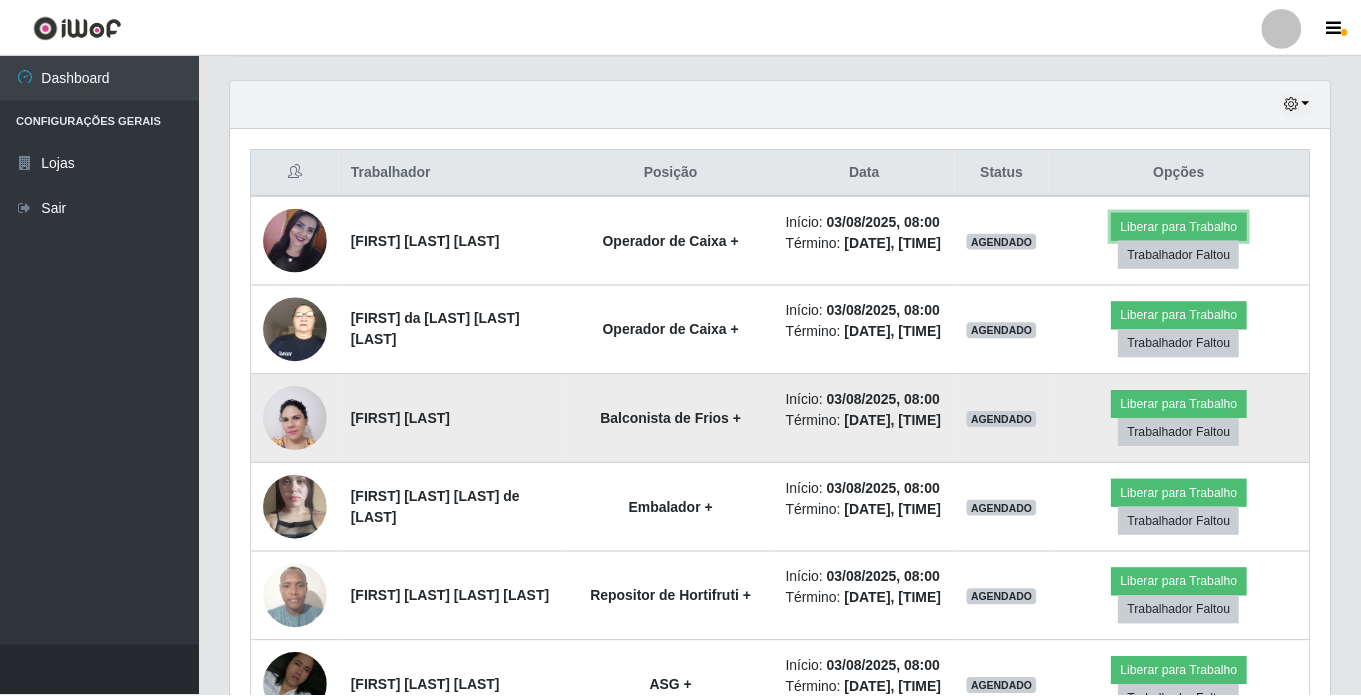 scroll, scrollTop: 999585, scrollLeft: 998901, axis: both 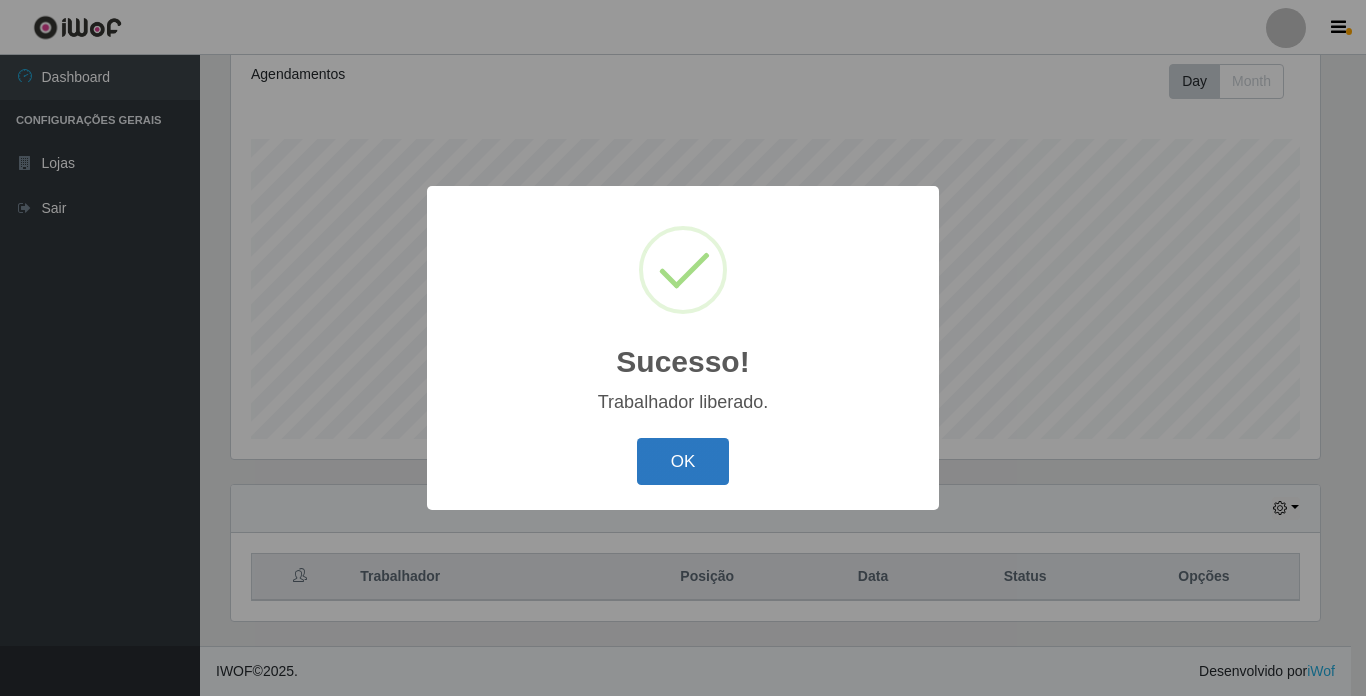 click on "OK" at bounding box center (683, 461) 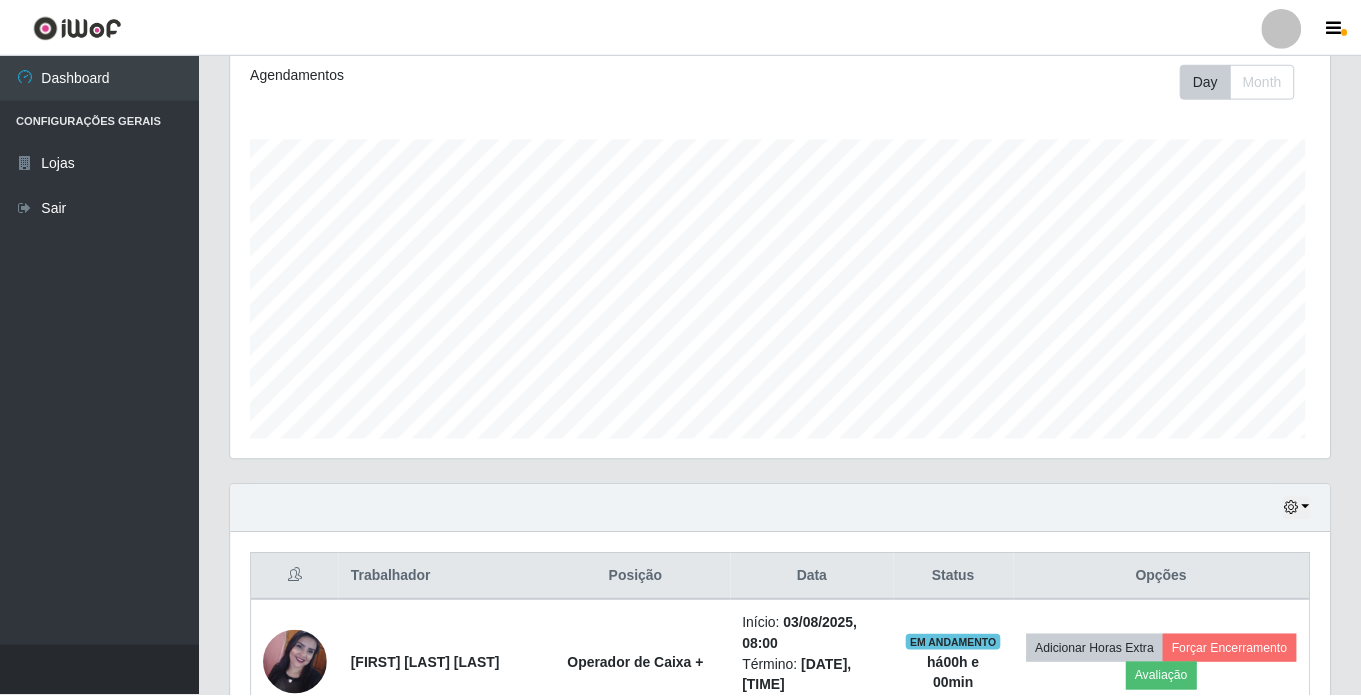 scroll, scrollTop: 377, scrollLeft: 0, axis: vertical 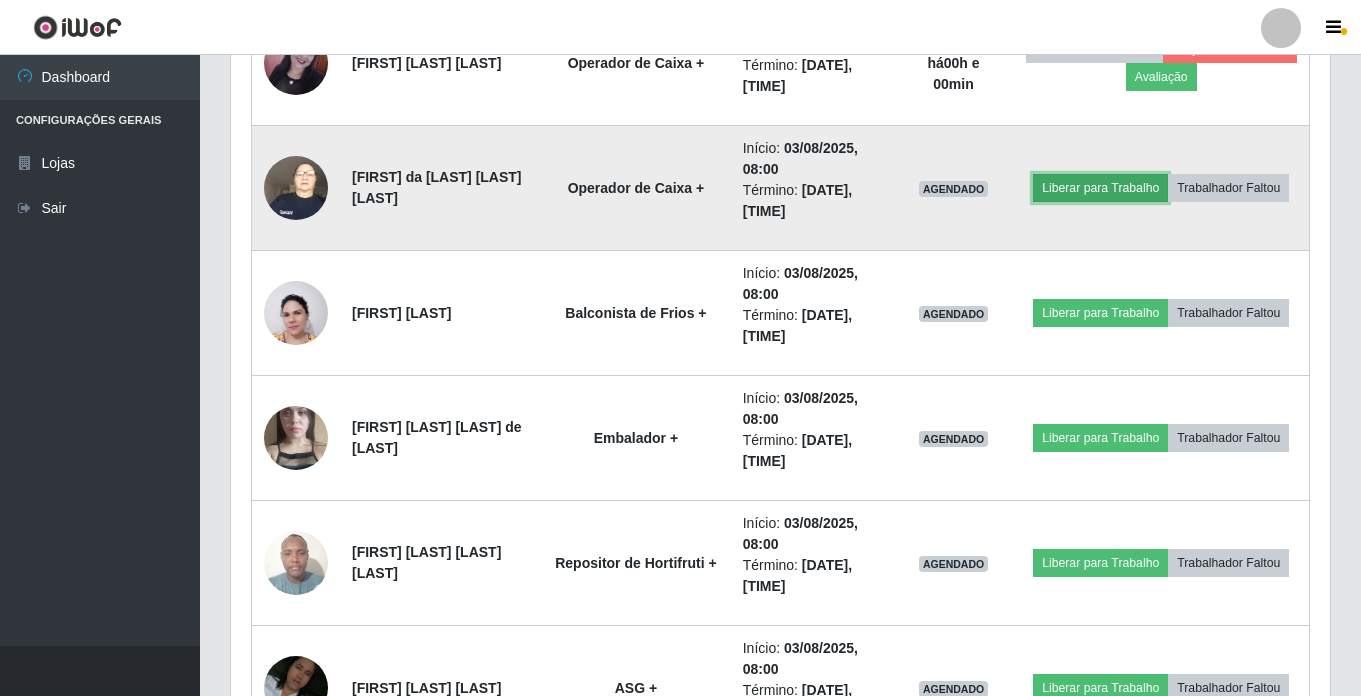 click on "Liberar para Trabalho" at bounding box center (1100, 188) 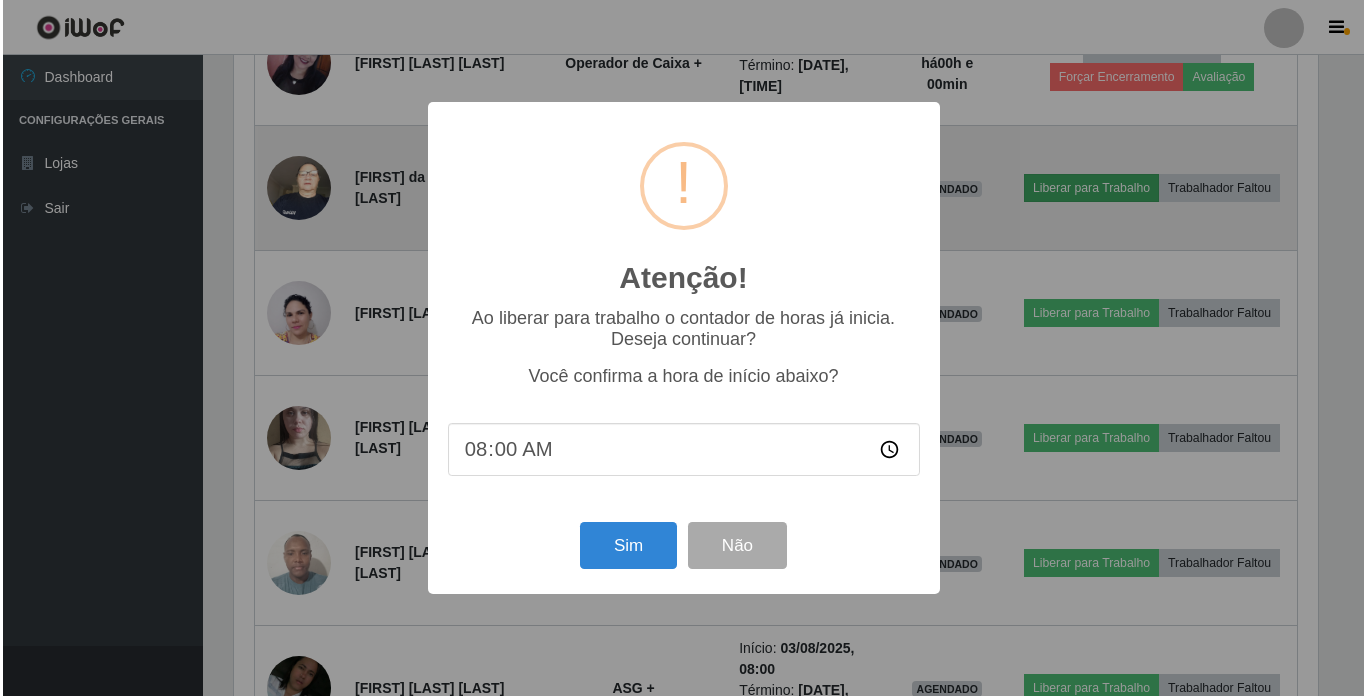 scroll, scrollTop: 999585, scrollLeft: 998911, axis: both 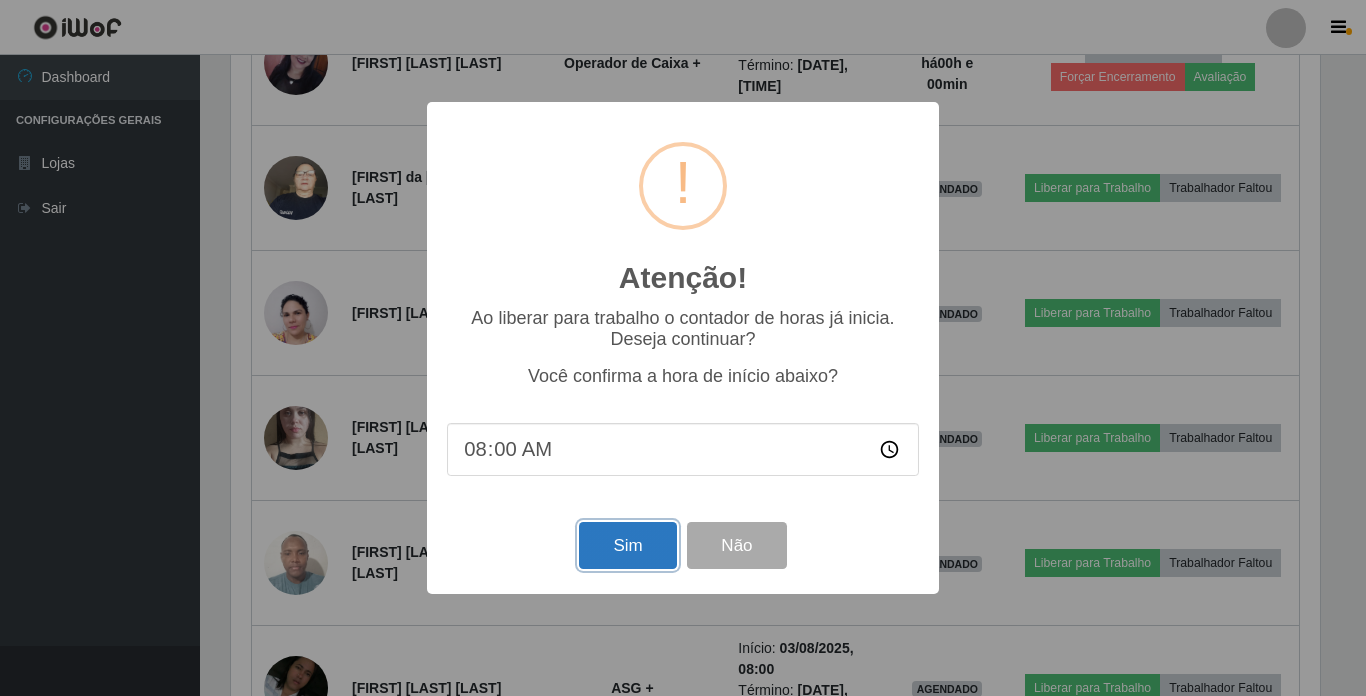 click on "Sim" at bounding box center [627, 545] 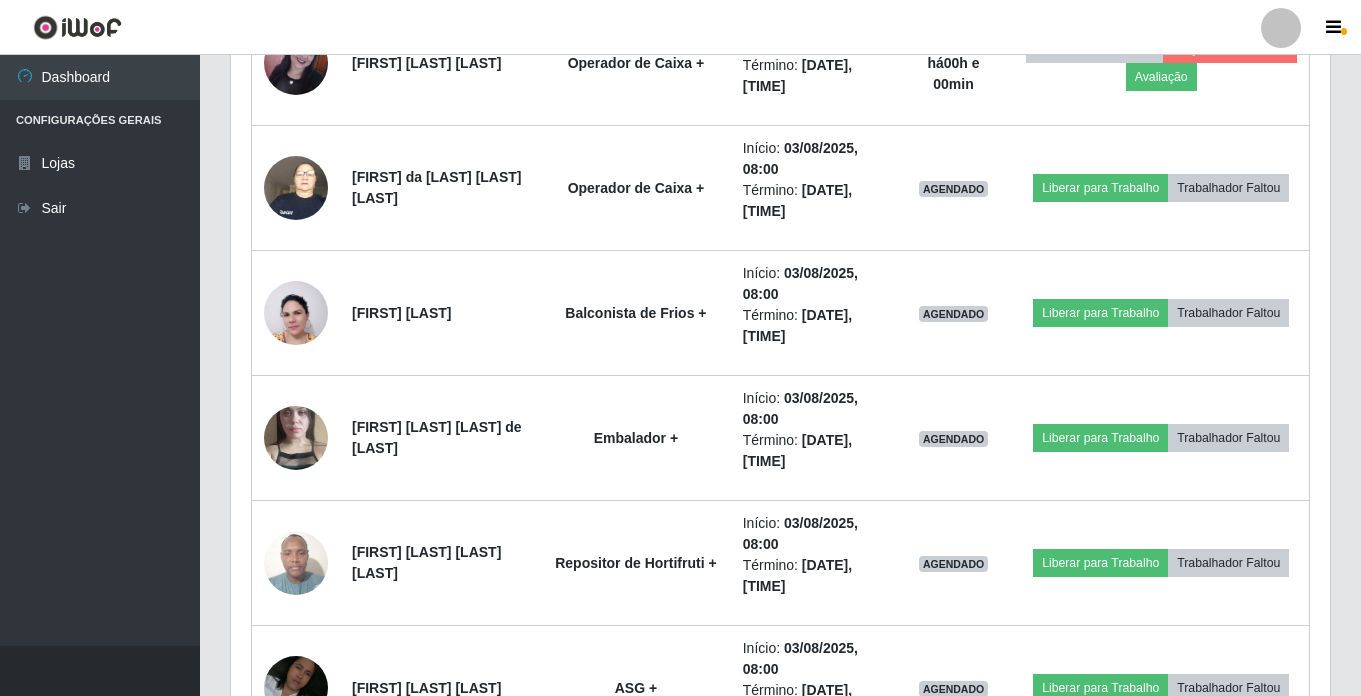 scroll, scrollTop: 999585, scrollLeft: 998901, axis: both 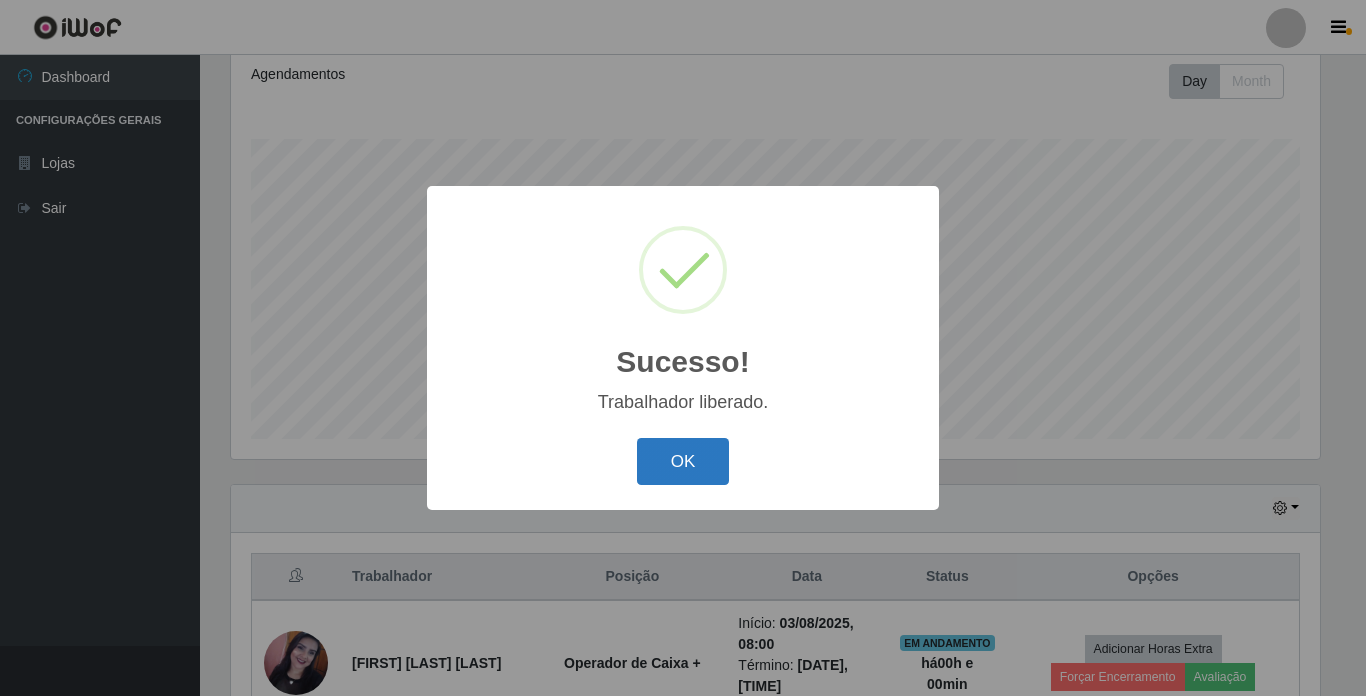 click on "OK" at bounding box center [683, 461] 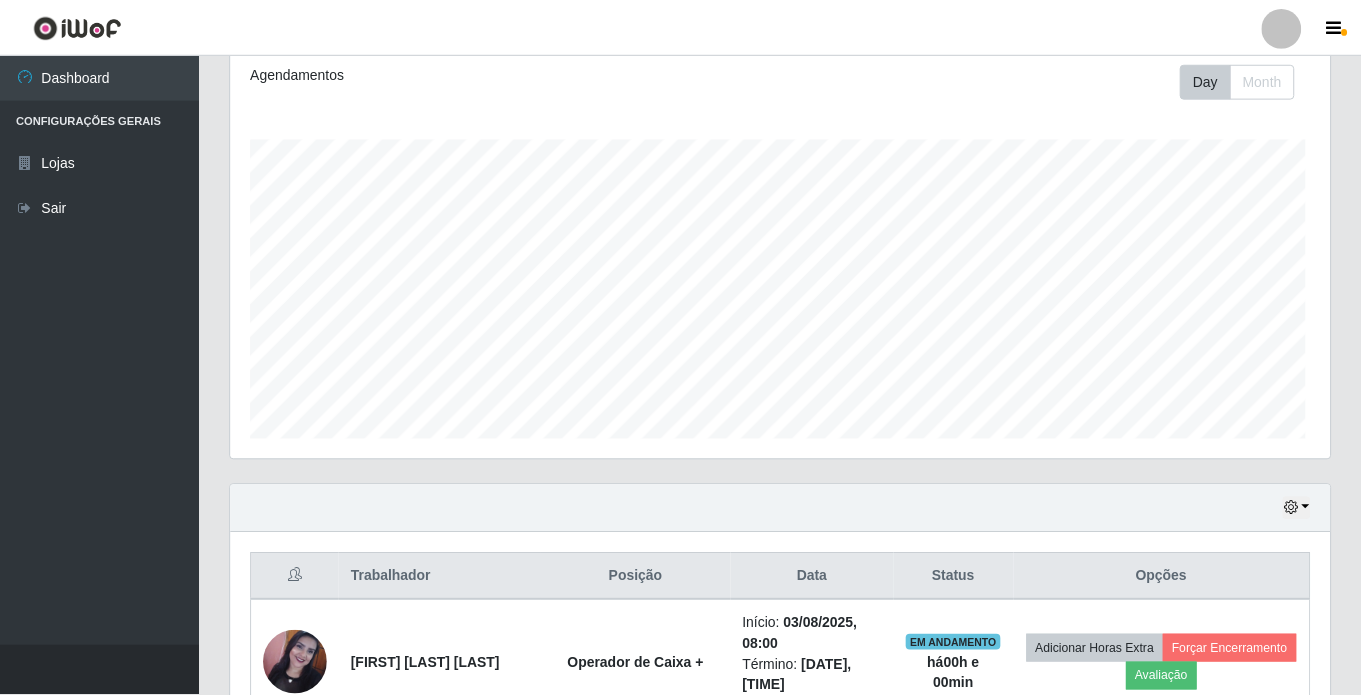 scroll, scrollTop: 999585, scrollLeft: 998901, axis: both 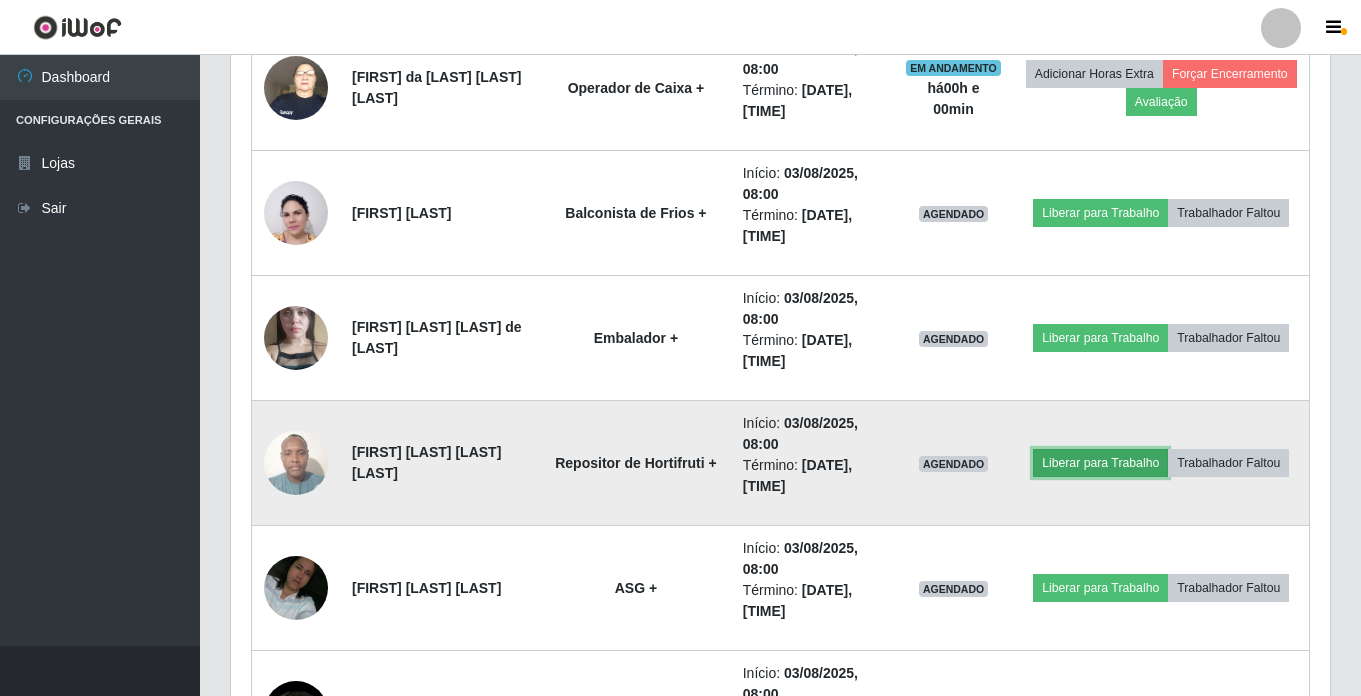 click on "Liberar para Trabalho" at bounding box center (1100, 463) 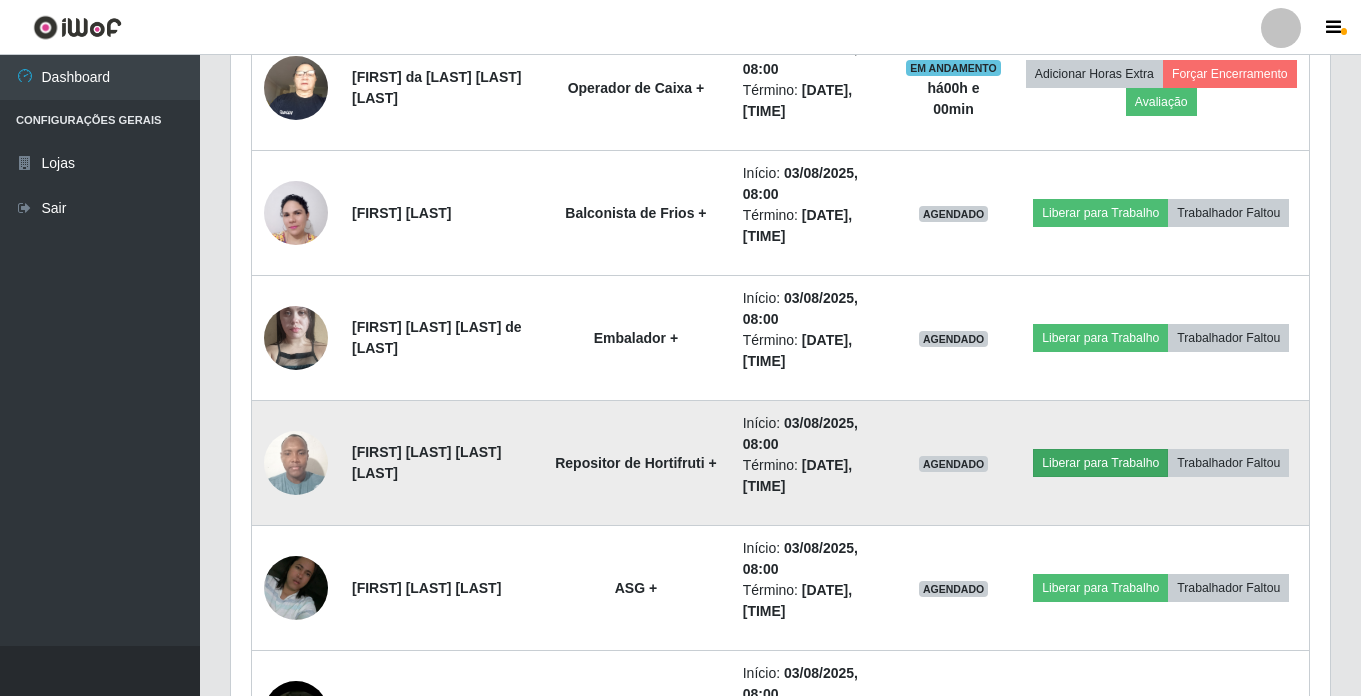 scroll, scrollTop: 999585, scrollLeft: 998911, axis: both 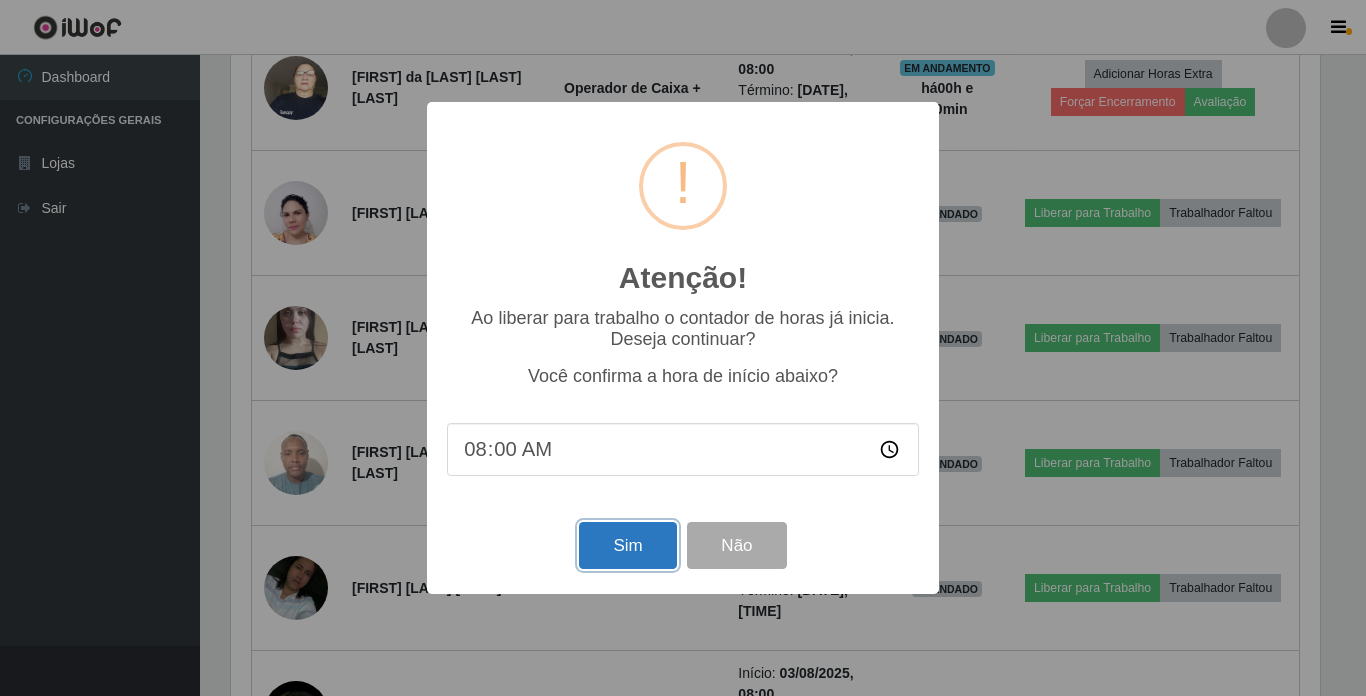 click on "Sim" at bounding box center (627, 545) 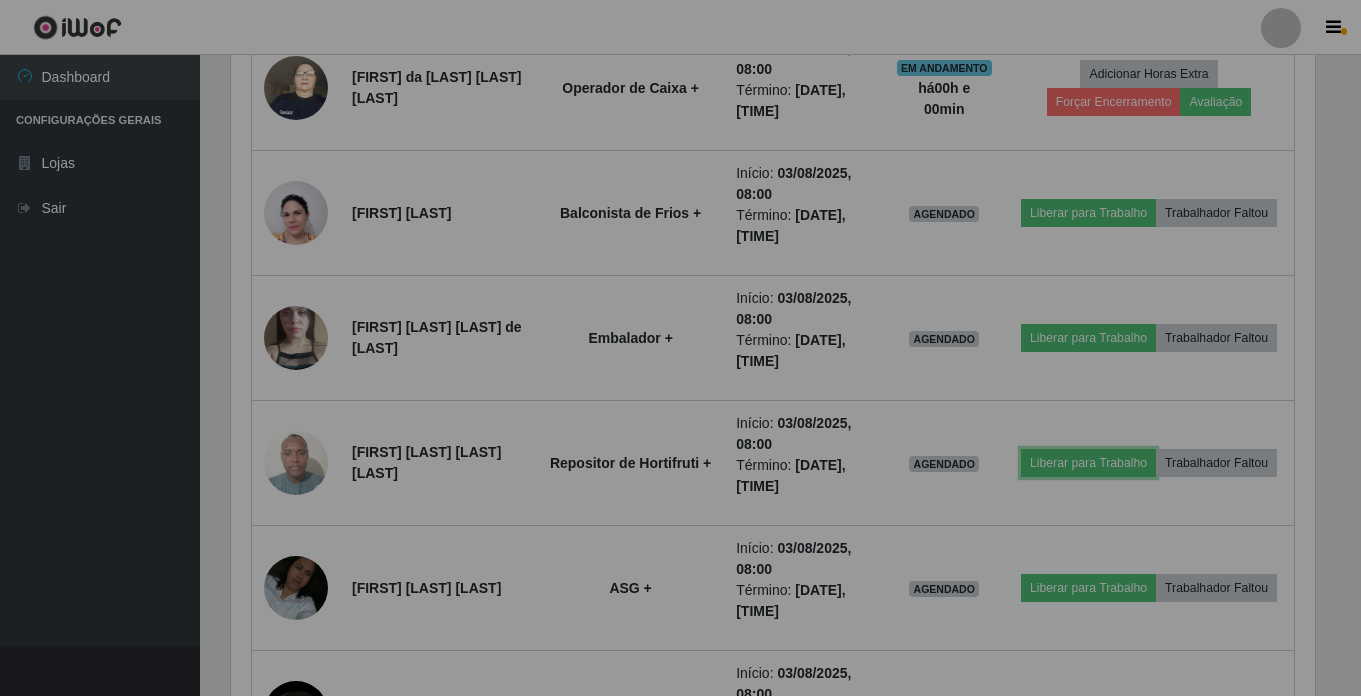 scroll, scrollTop: 999585, scrollLeft: 998901, axis: both 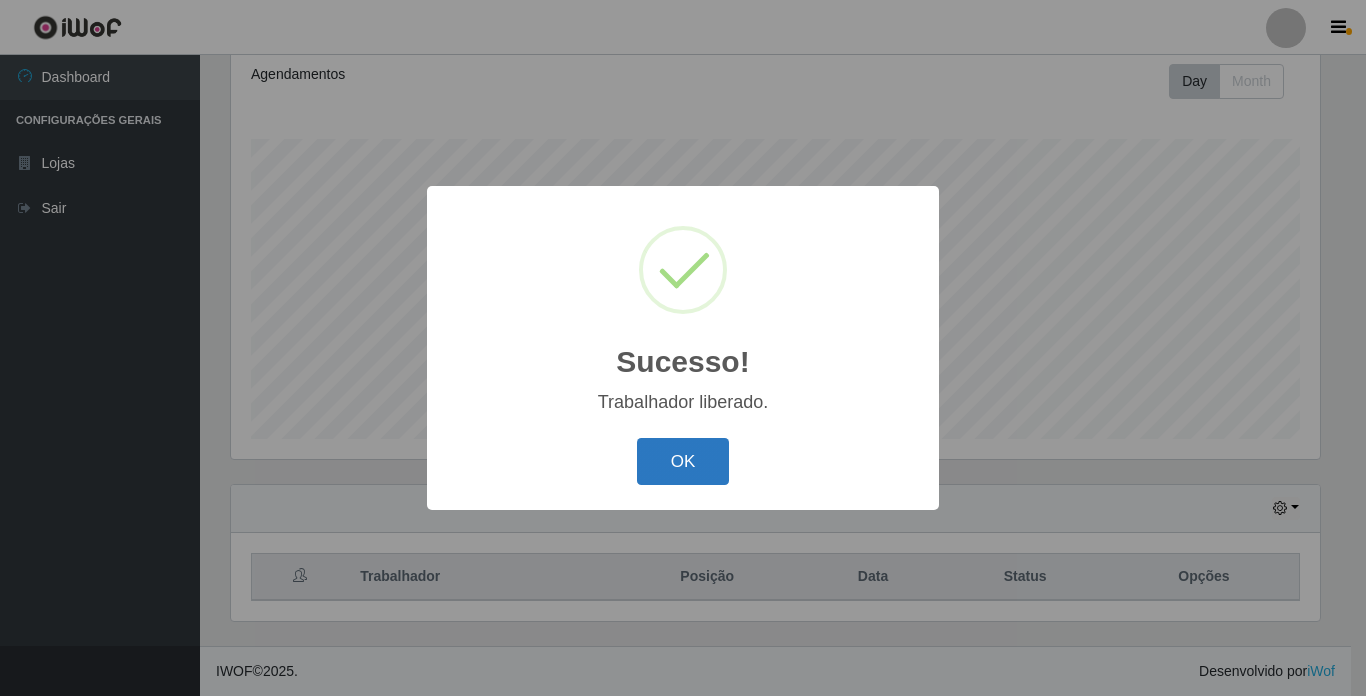 click on "OK" at bounding box center [683, 461] 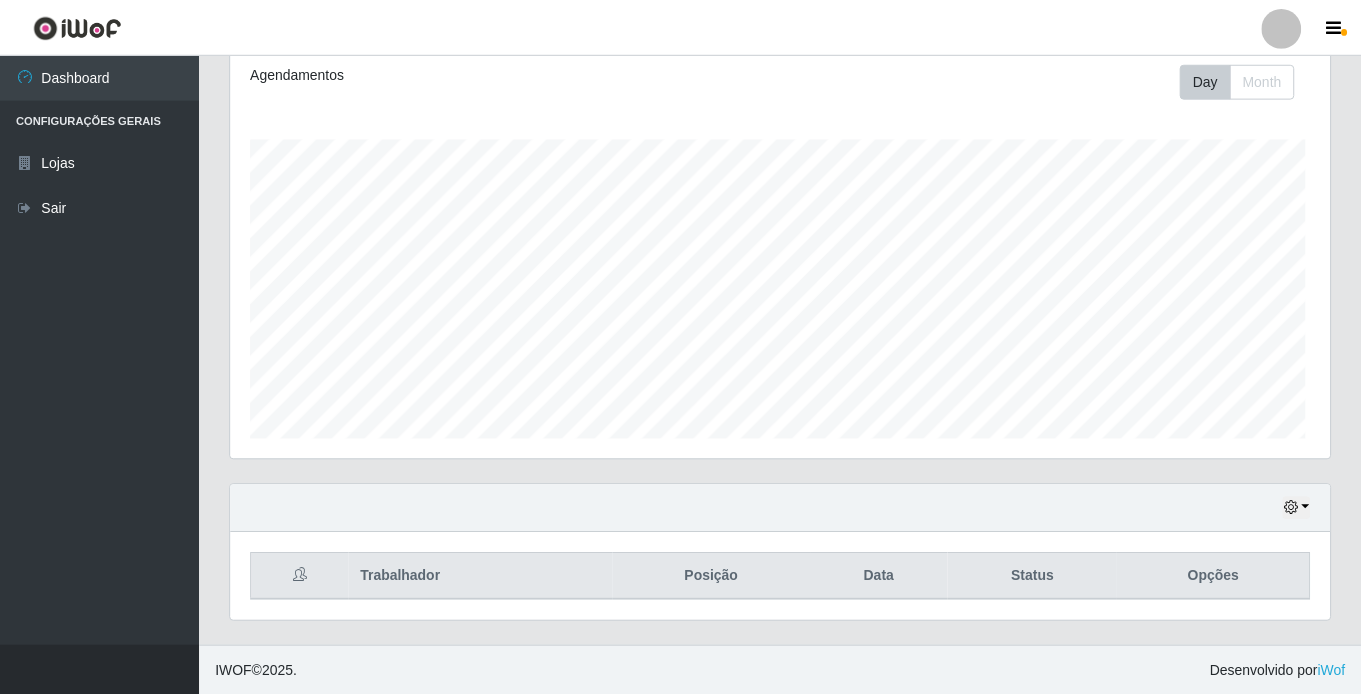 scroll, scrollTop: 999585, scrollLeft: 998901, axis: both 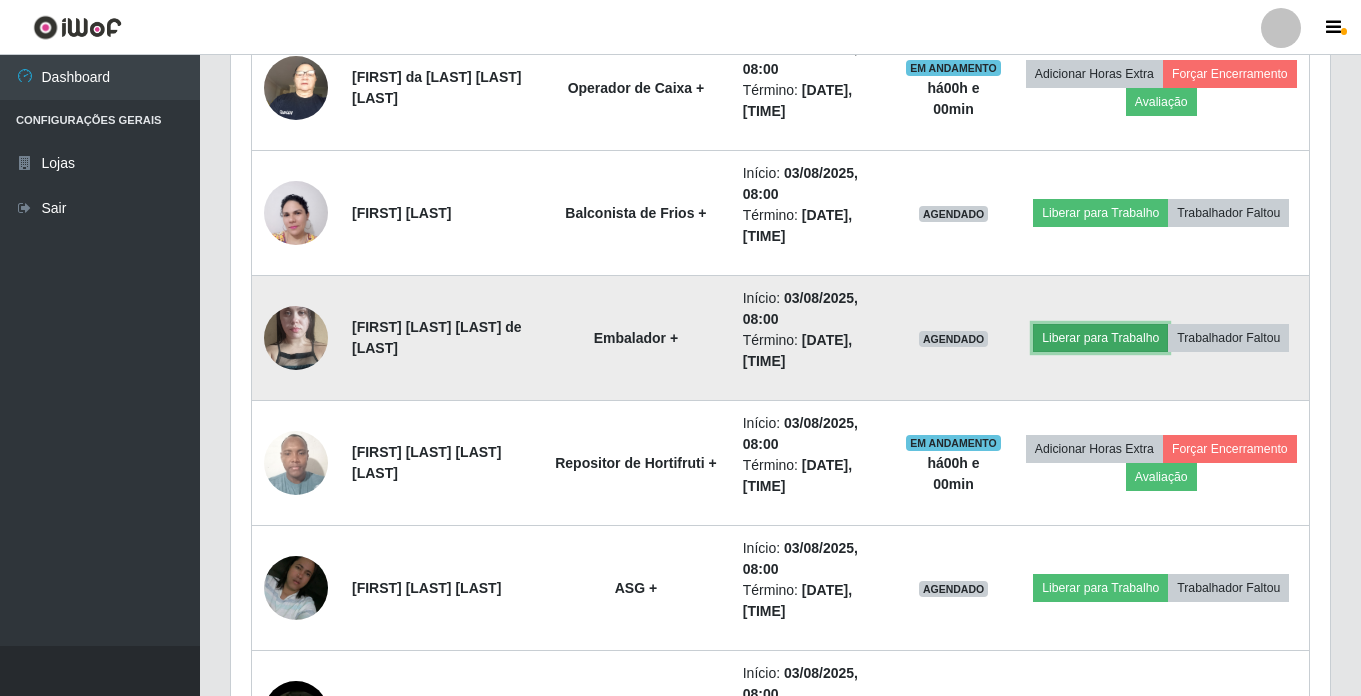 click on "Liberar para Trabalho" at bounding box center [1100, 338] 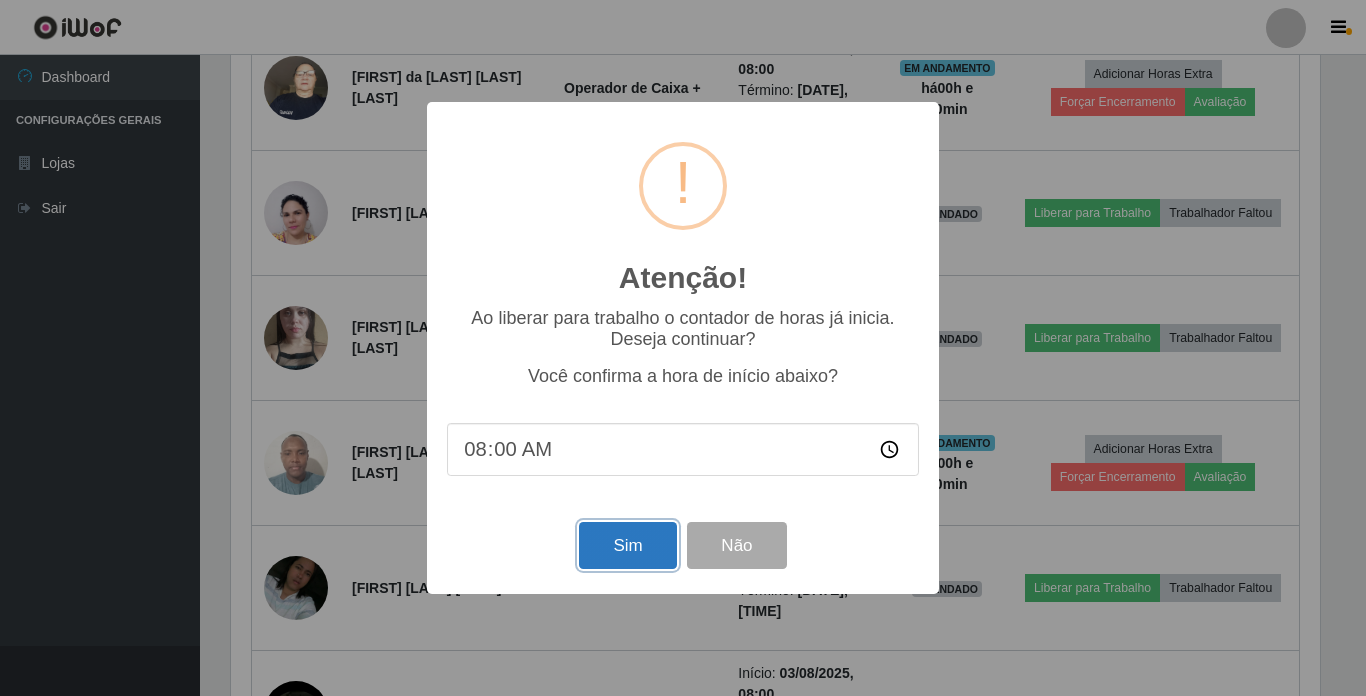 click on "Sim" at bounding box center [627, 545] 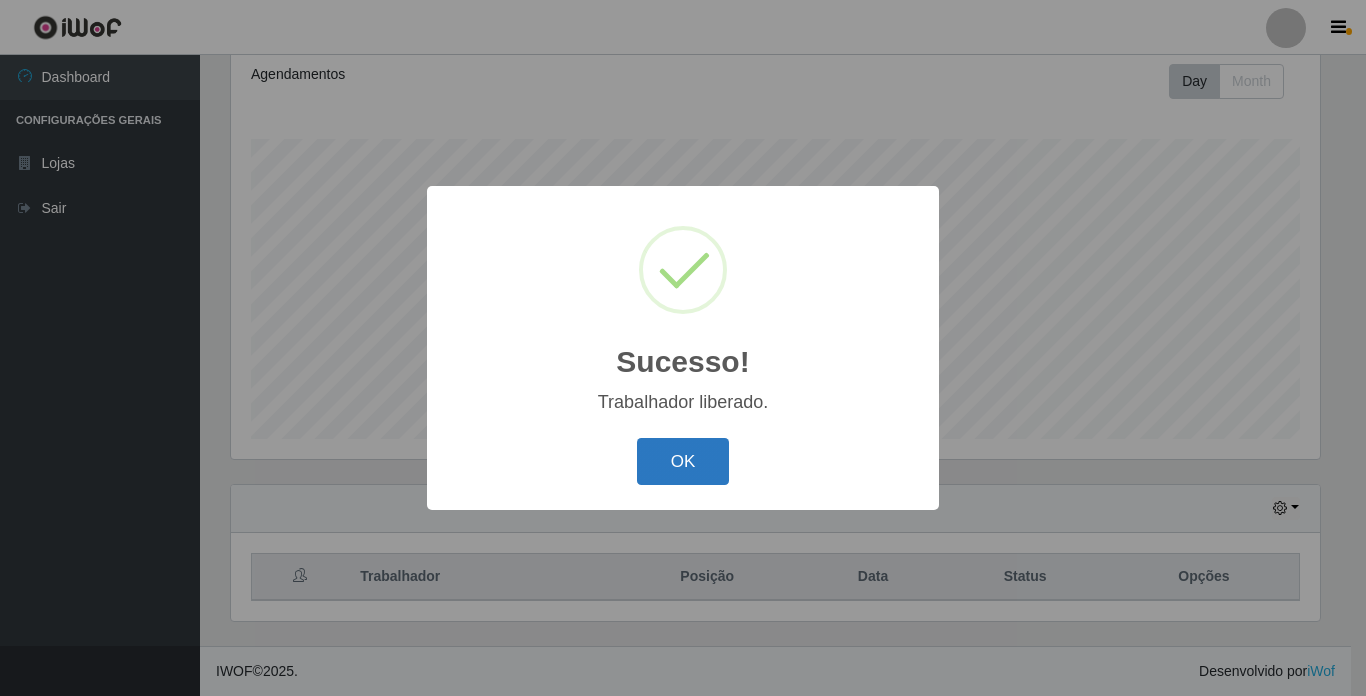 click on "OK" at bounding box center (683, 461) 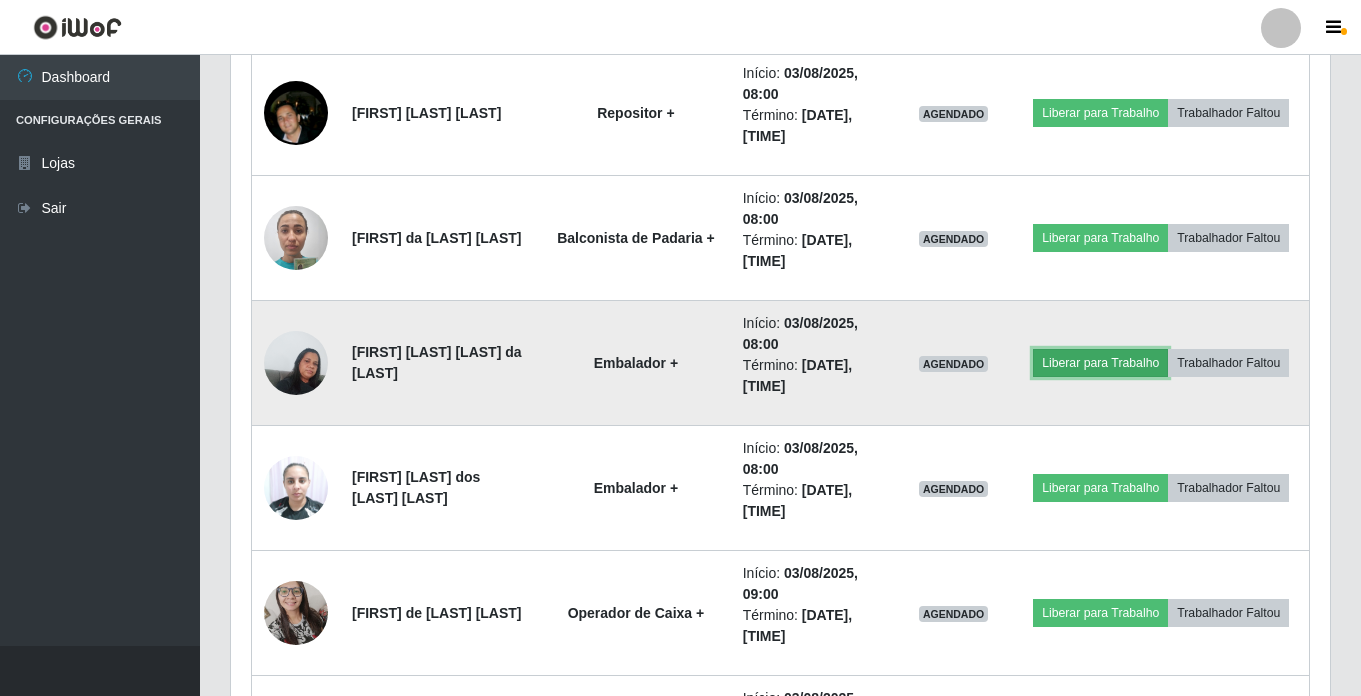 click on "Liberar para Trabalho" at bounding box center [1100, 363] 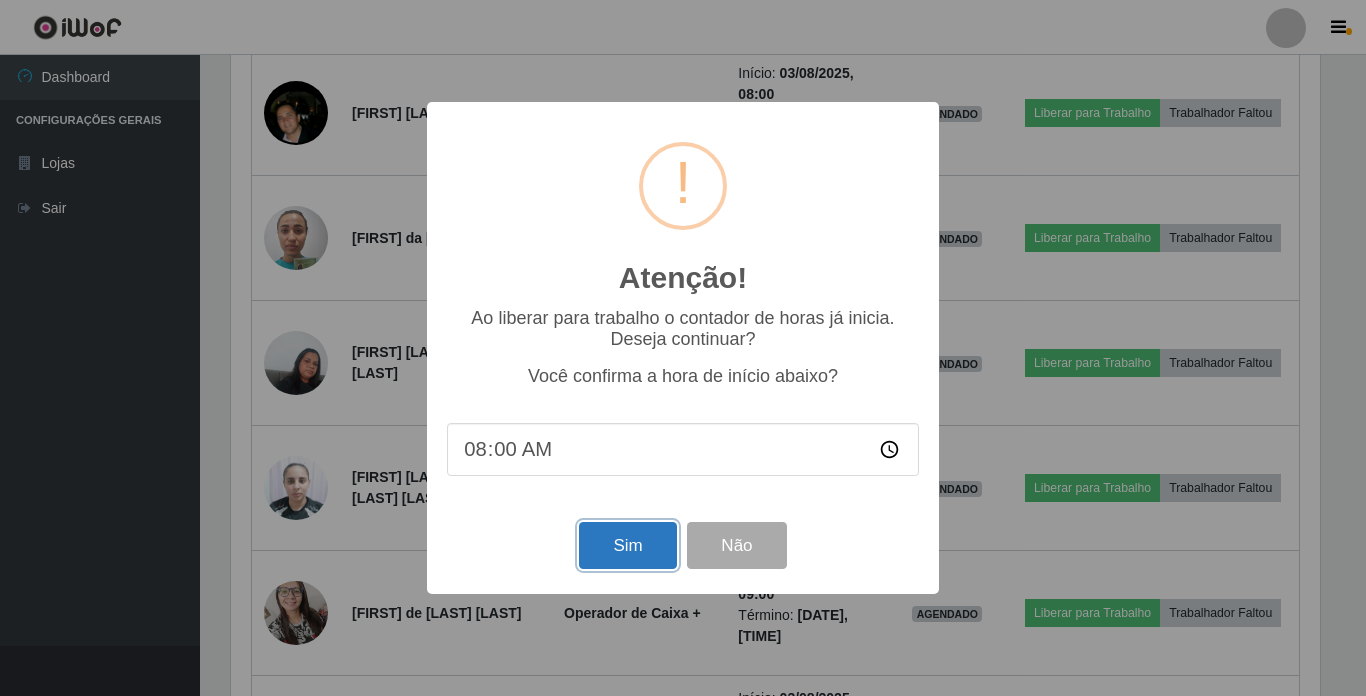 click on "Sim" at bounding box center (627, 545) 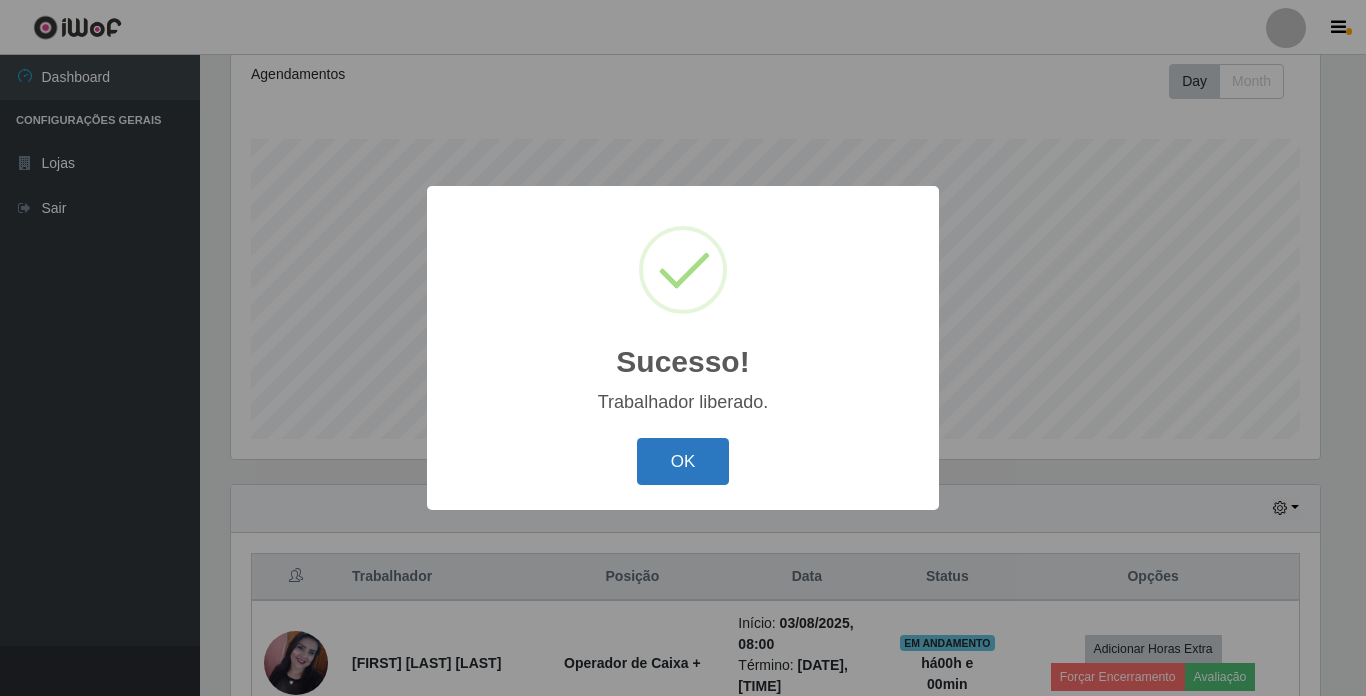 click on "OK" at bounding box center [683, 461] 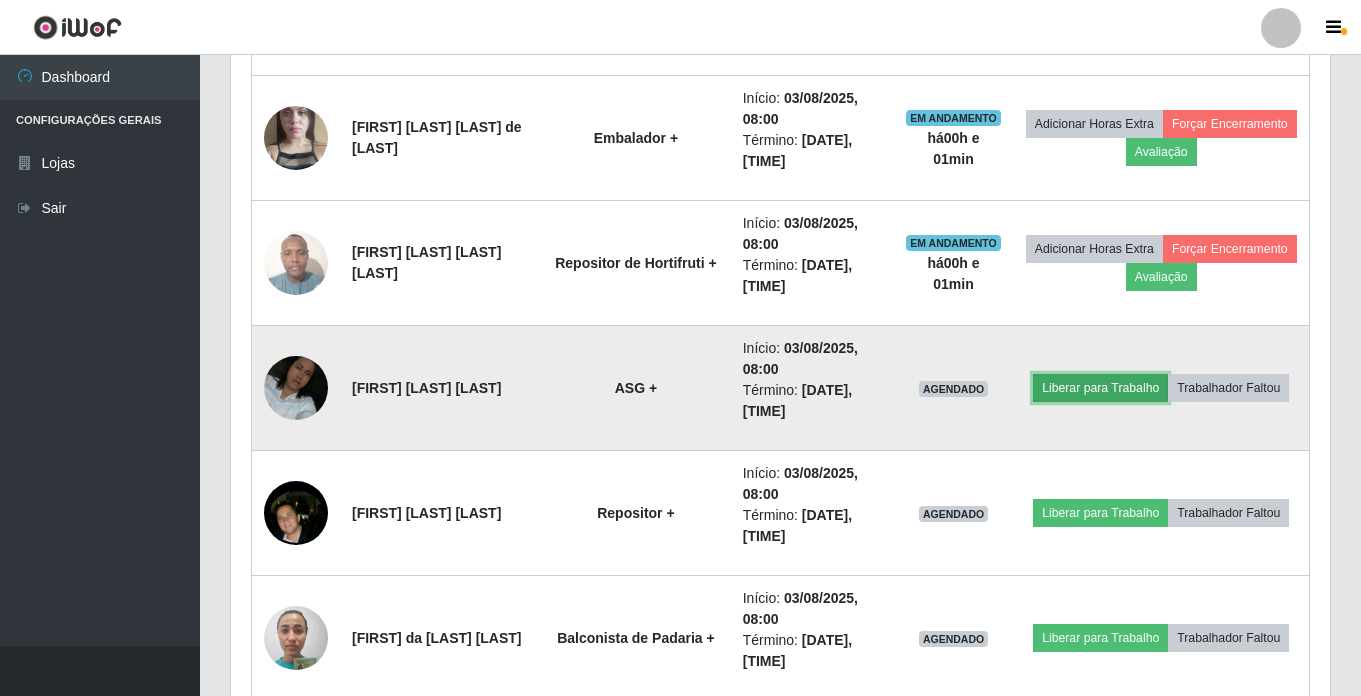 click on "Liberar para Trabalho" at bounding box center [1100, 388] 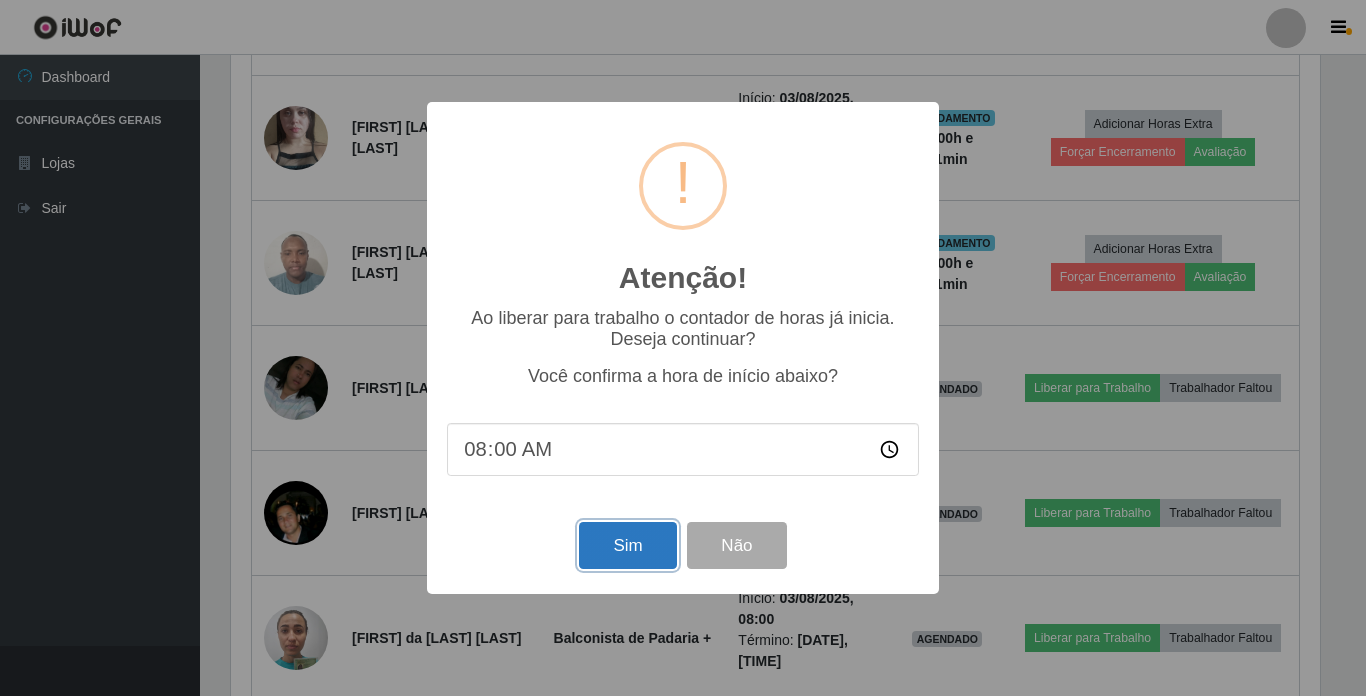 click on "Sim" at bounding box center [627, 545] 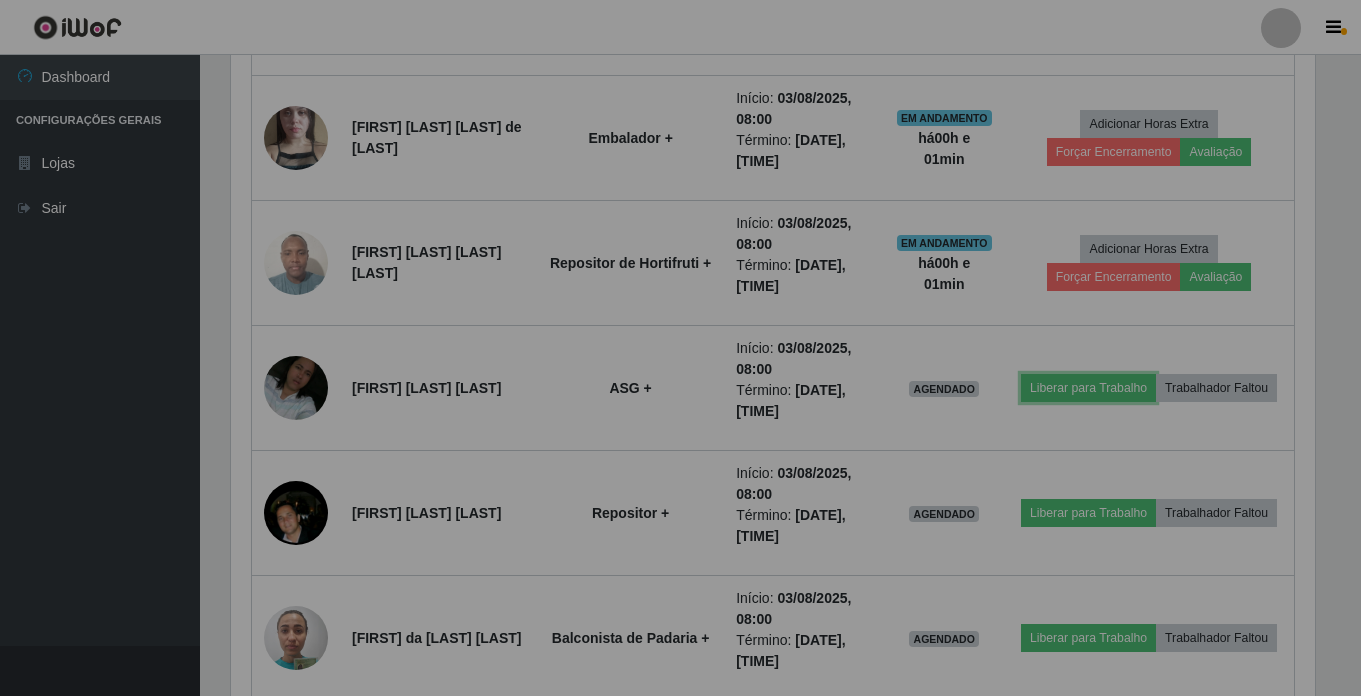 scroll, scrollTop: 999585, scrollLeft: 998901, axis: both 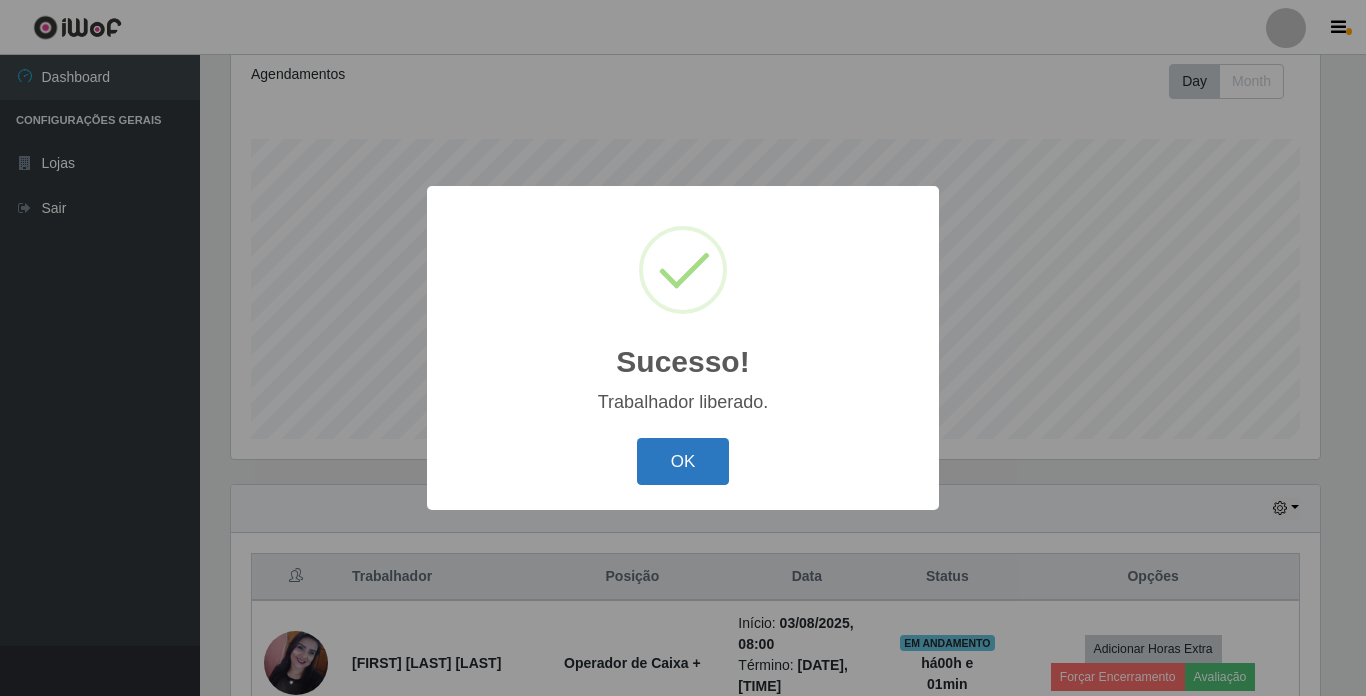 click on "OK" at bounding box center [683, 461] 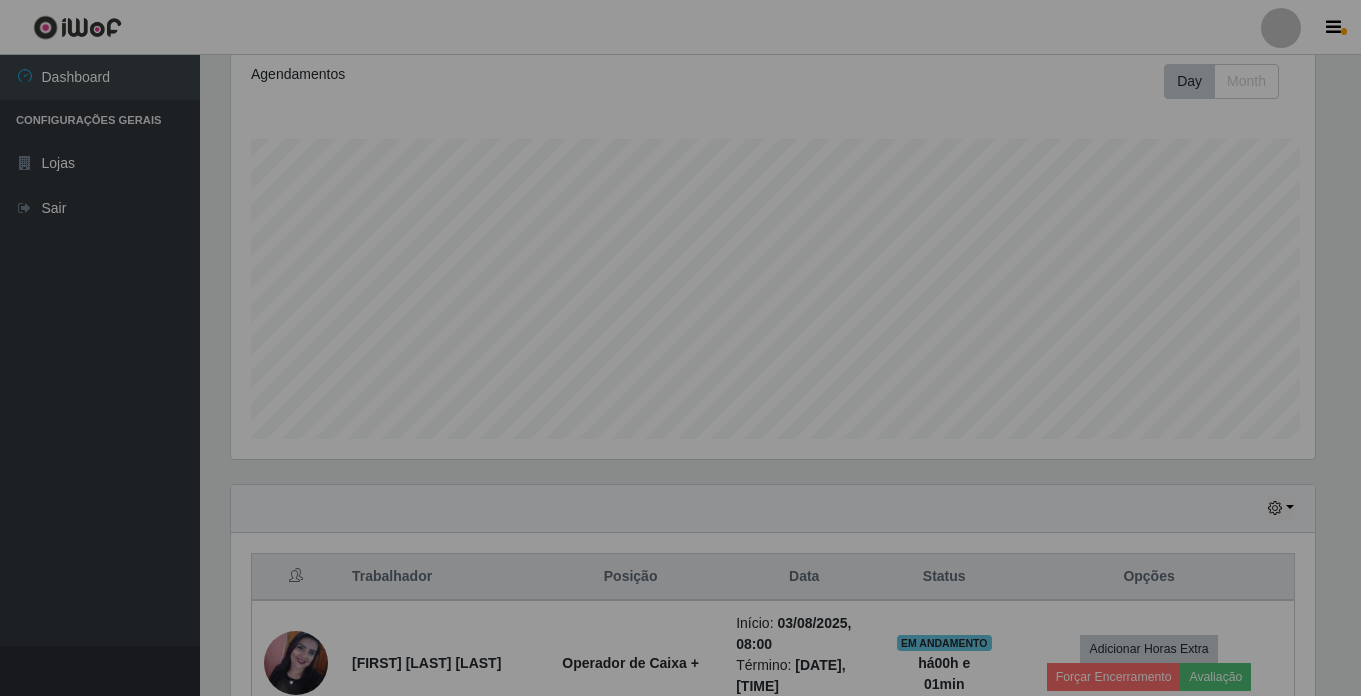 scroll, scrollTop: 999585, scrollLeft: 998901, axis: both 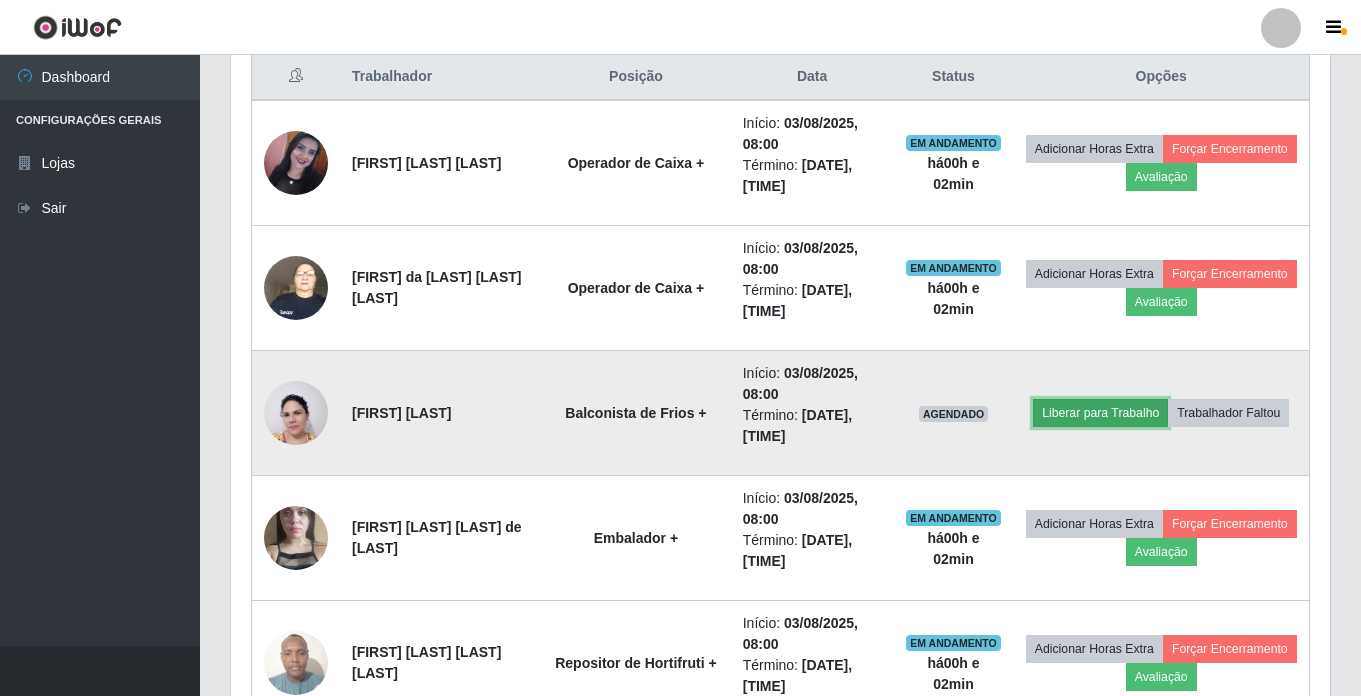 click on "Liberar para Trabalho" at bounding box center [1100, 413] 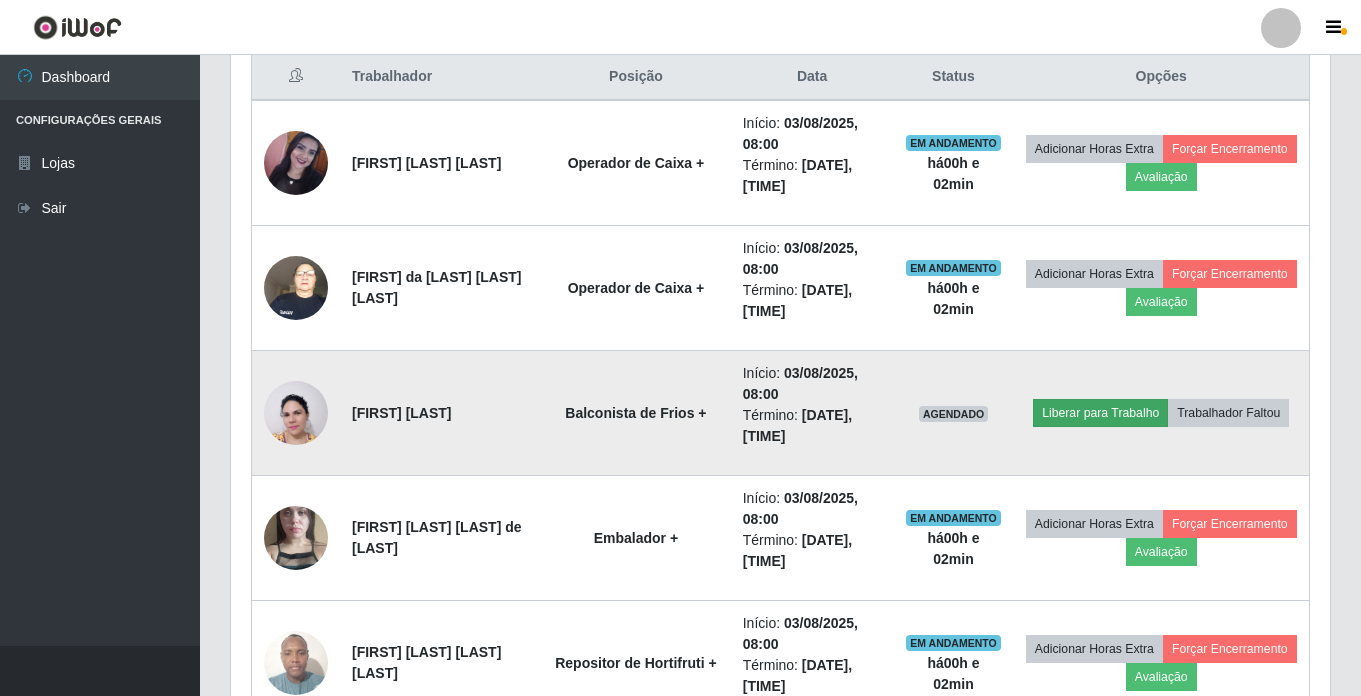 scroll, scrollTop: 999585, scrollLeft: 998911, axis: both 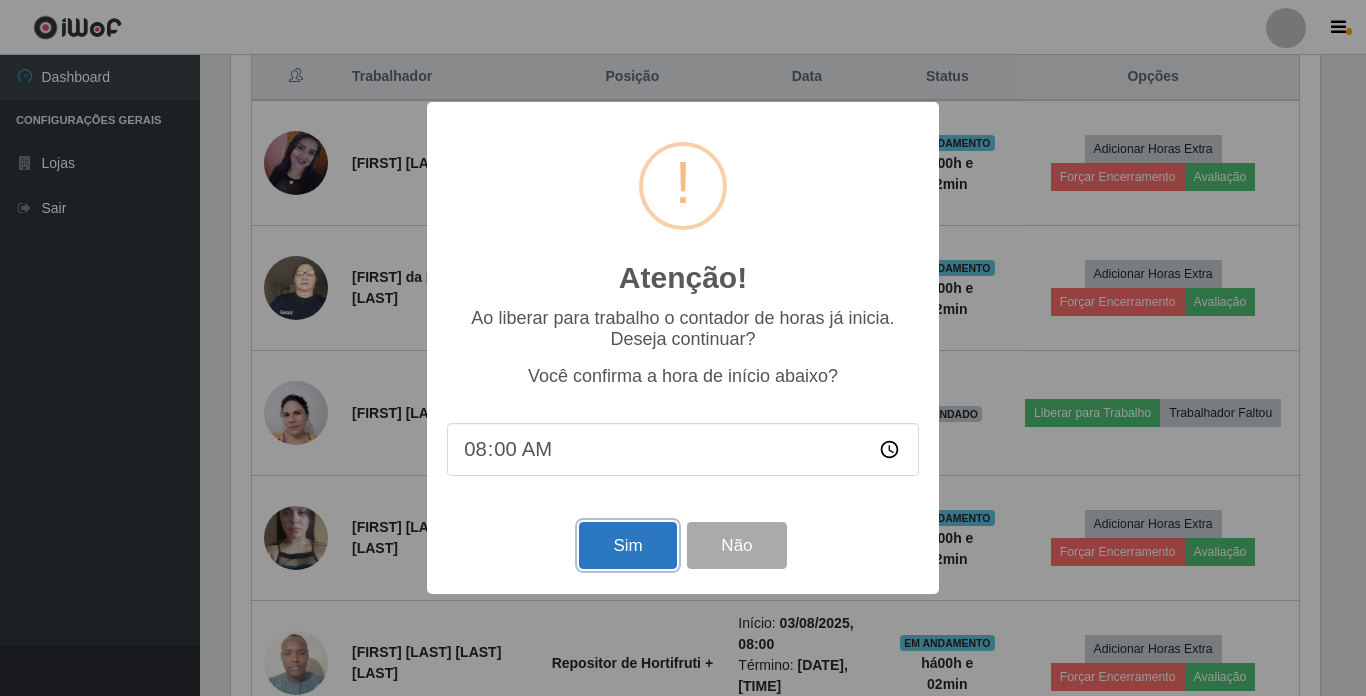 click on "Sim" at bounding box center (627, 545) 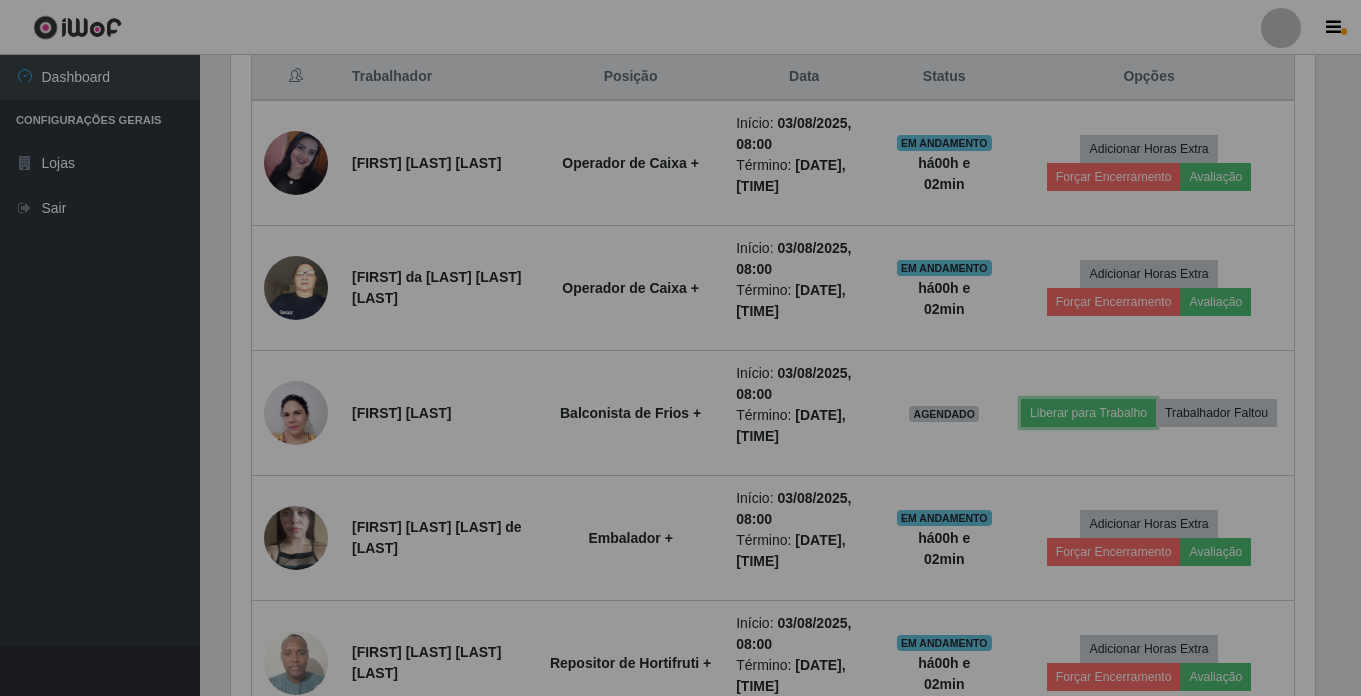 scroll, scrollTop: 999585, scrollLeft: 998901, axis: both 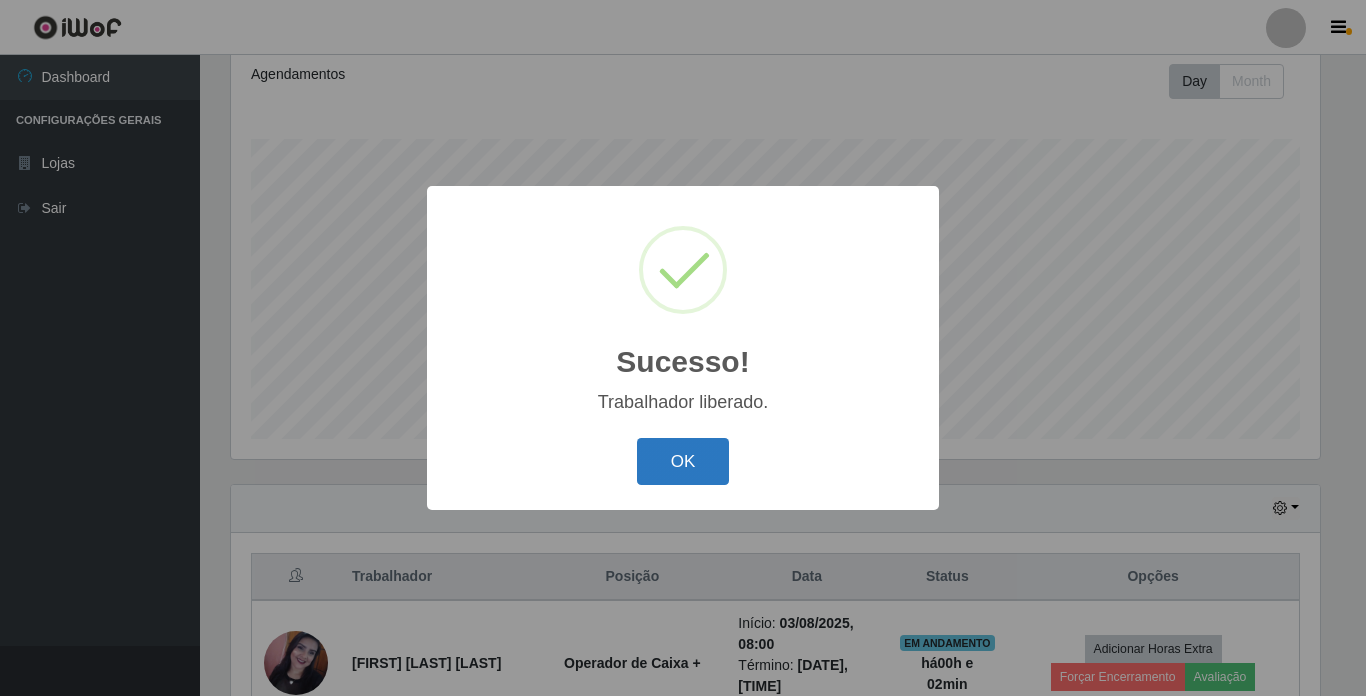 click on "OK" at bounding box center (683, 461) 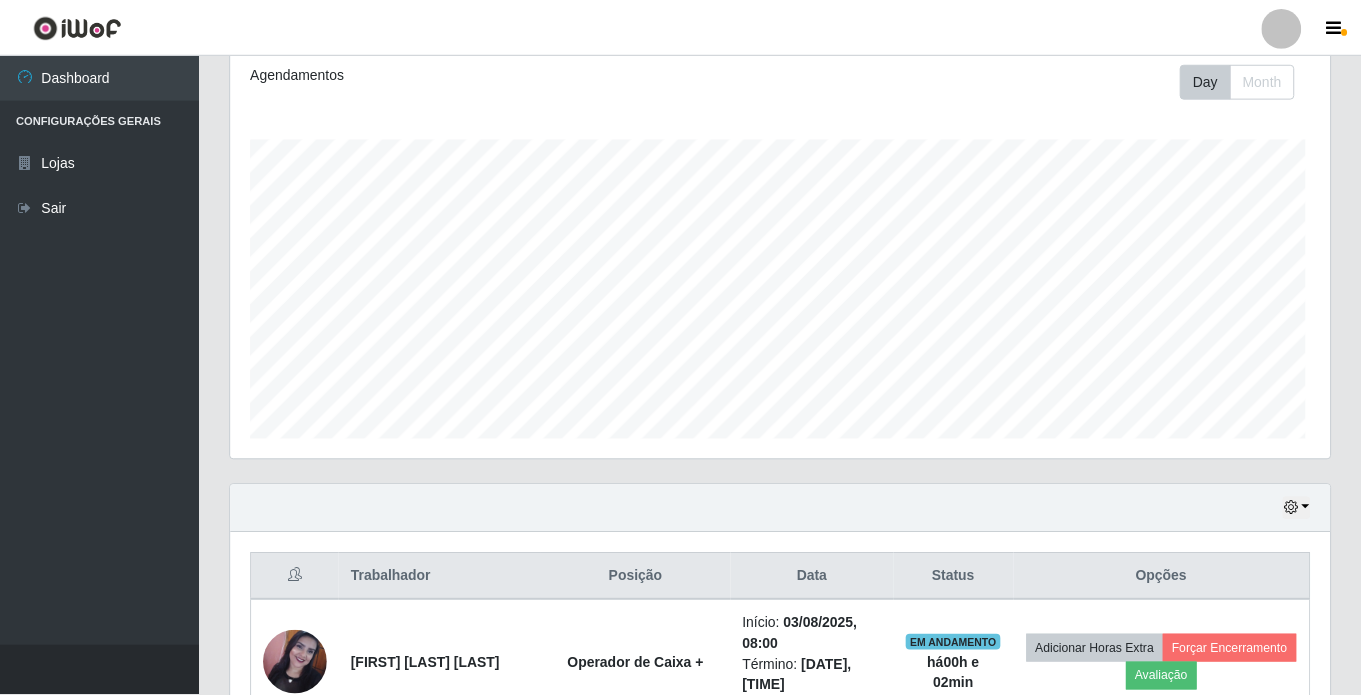 scroll, scrollTop: 277, scrollLeft: 0, axis: vertical 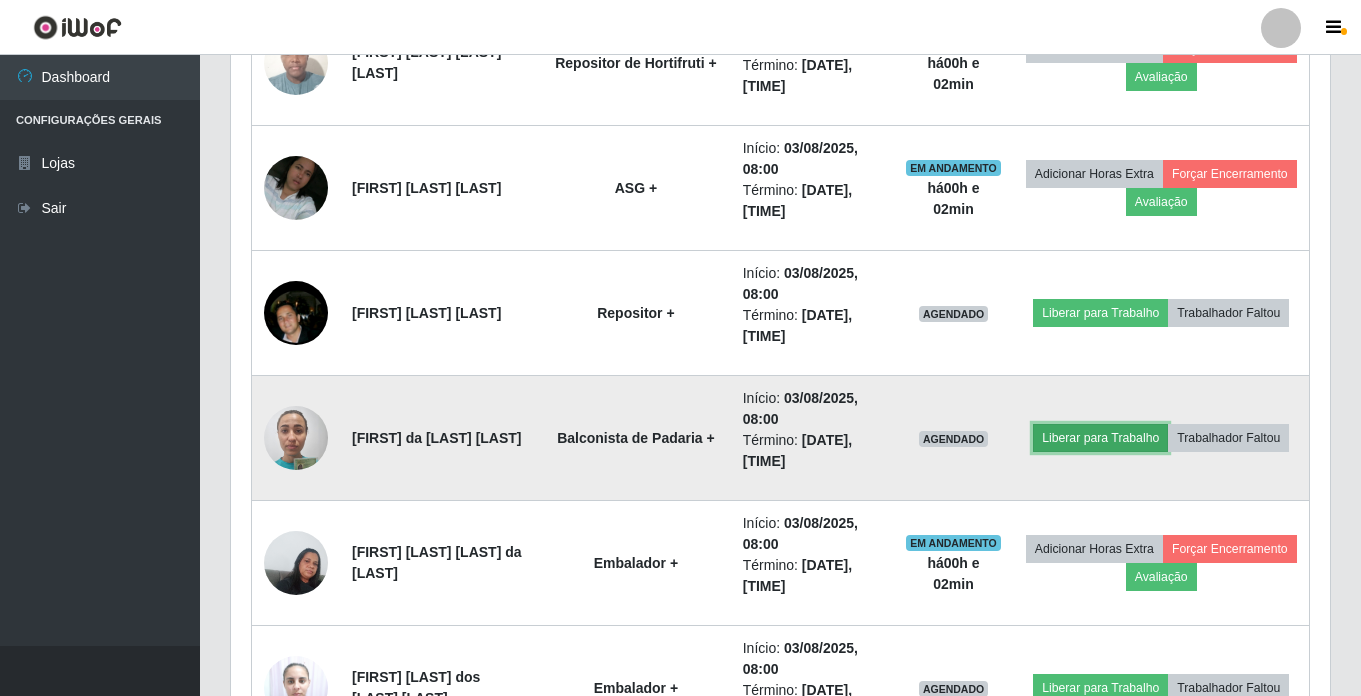 click on "Liberar para Trabalho" at bounding box center [1100, 438] 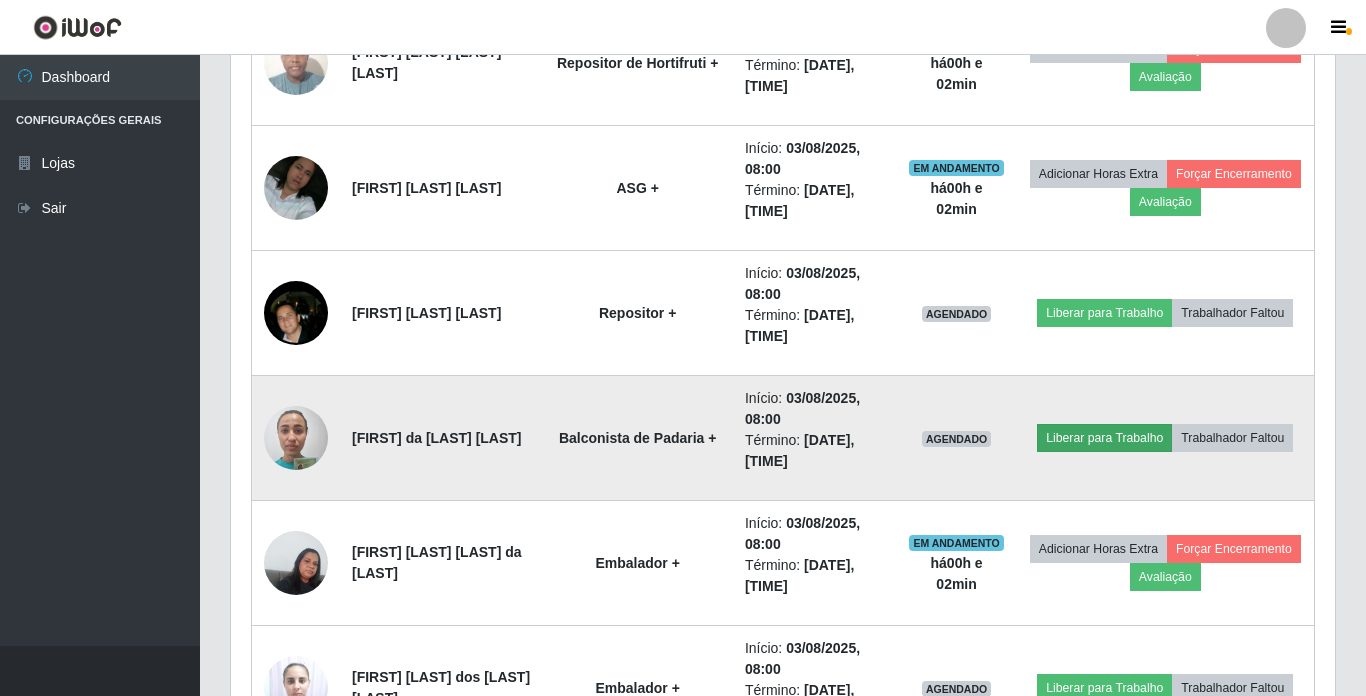 scroll, scrollTop: 999585, scrollLeft: 998911, axis: both 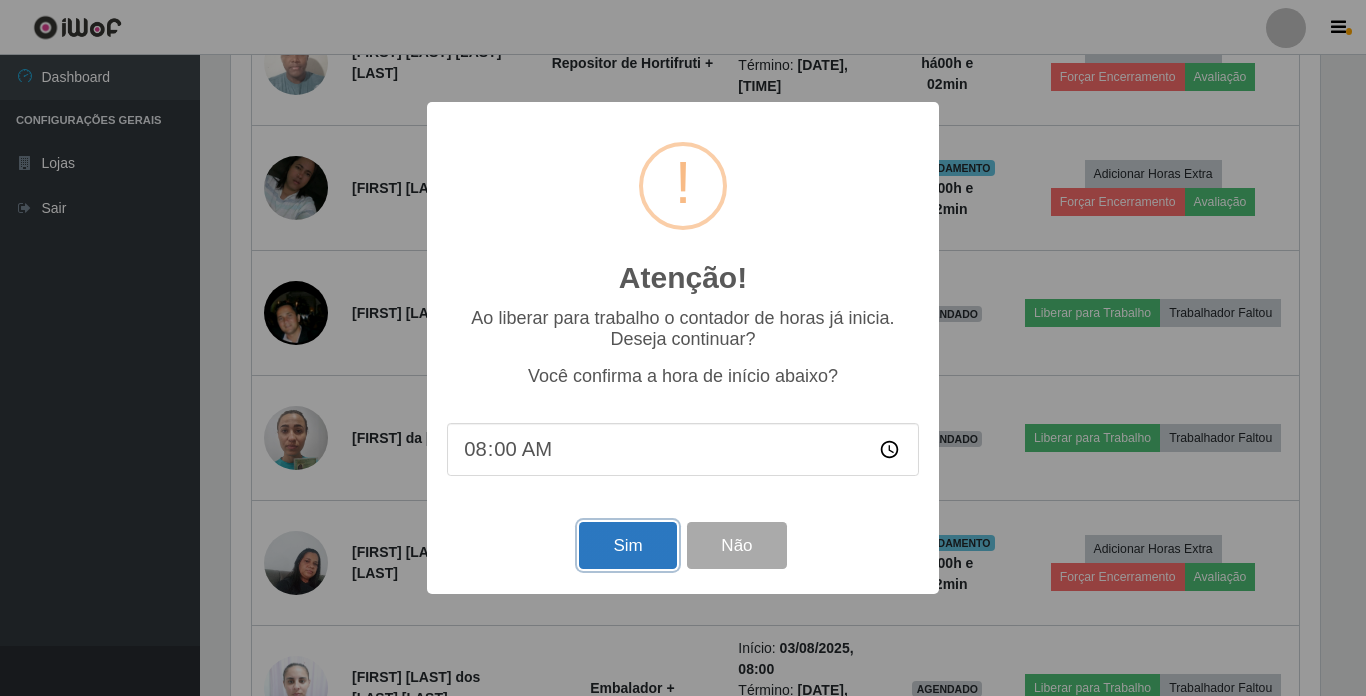 click on "Sim" at bounding box center [627, 545] 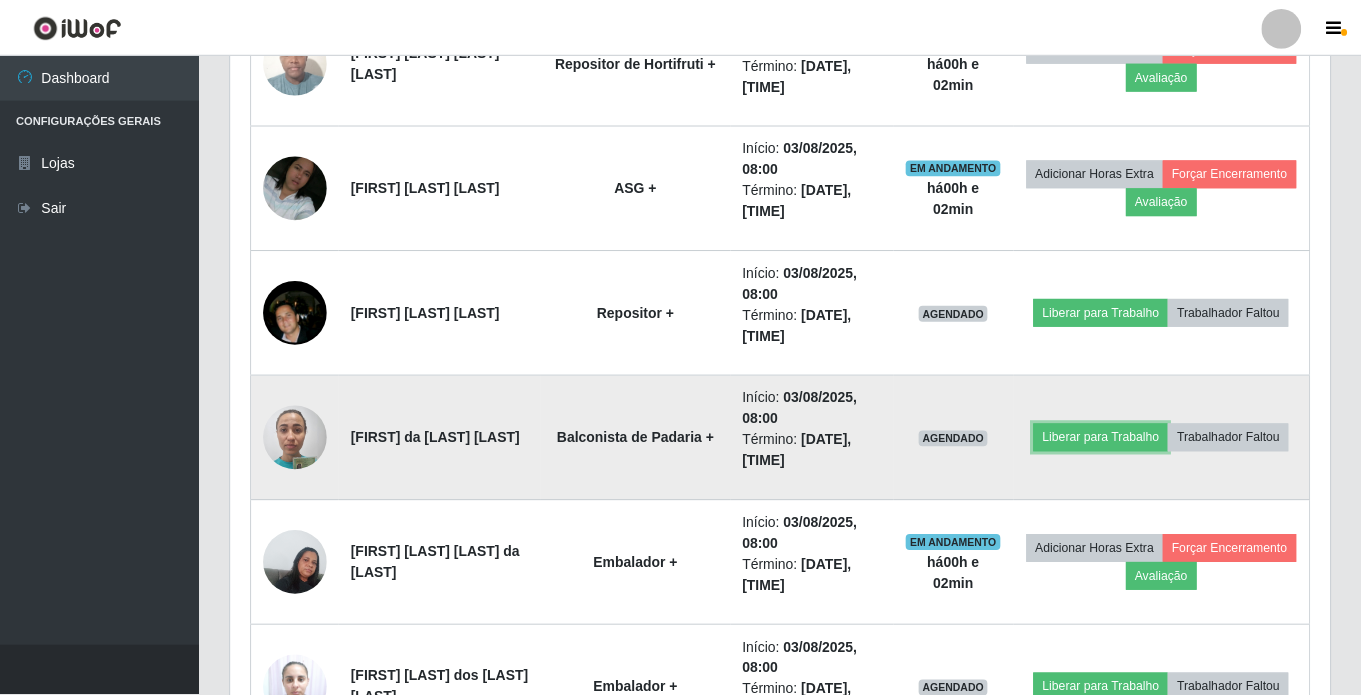 scroll, scrollTop: 999585, scrollLeft: 998901, axis: both 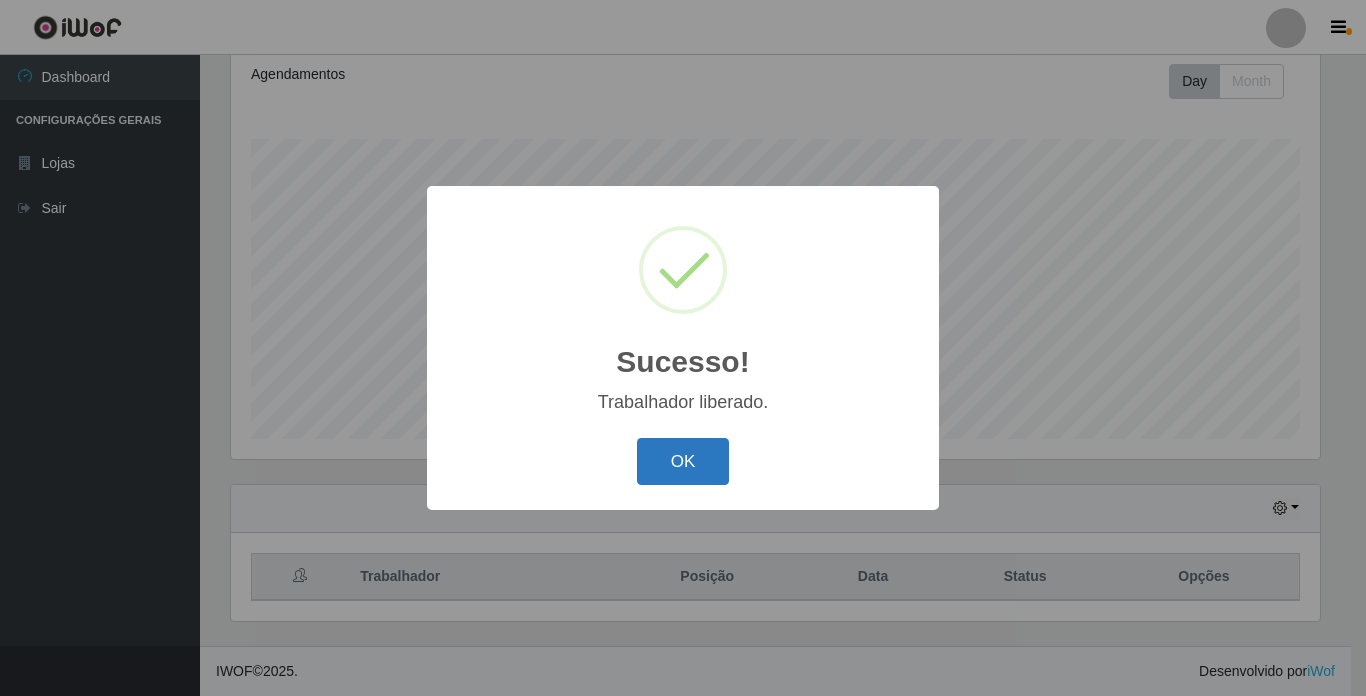 click on "OK" at bounding box center (683, 461) 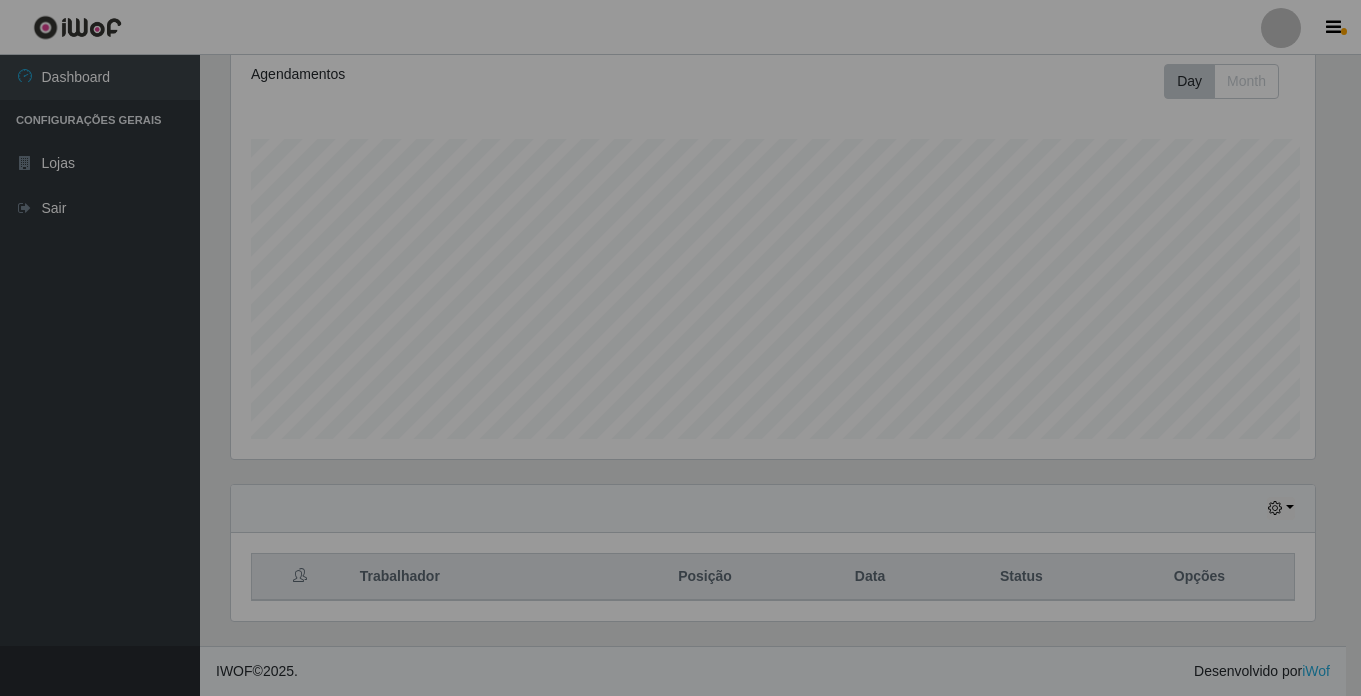 scroll, scrollTop: 999585, scrollLeft: 998901, axis: both 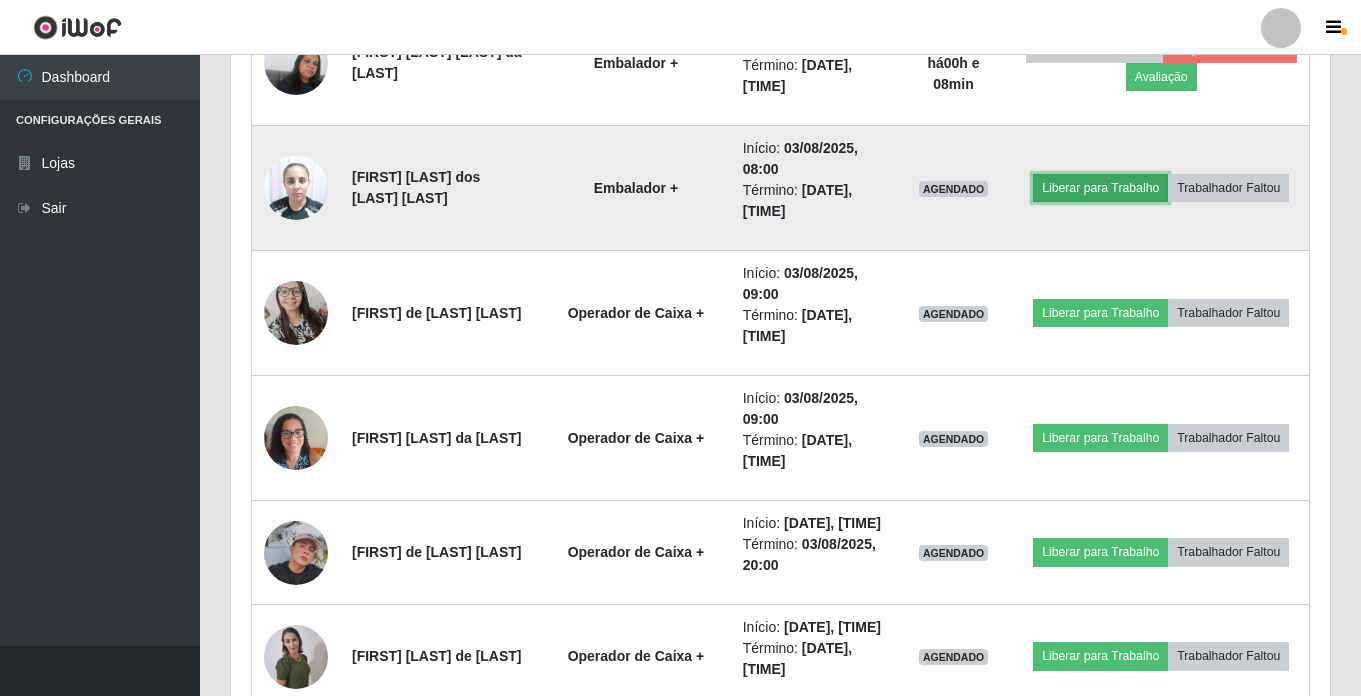 click on "Liberar para Trabalho" at bounding box center [1100, 188] 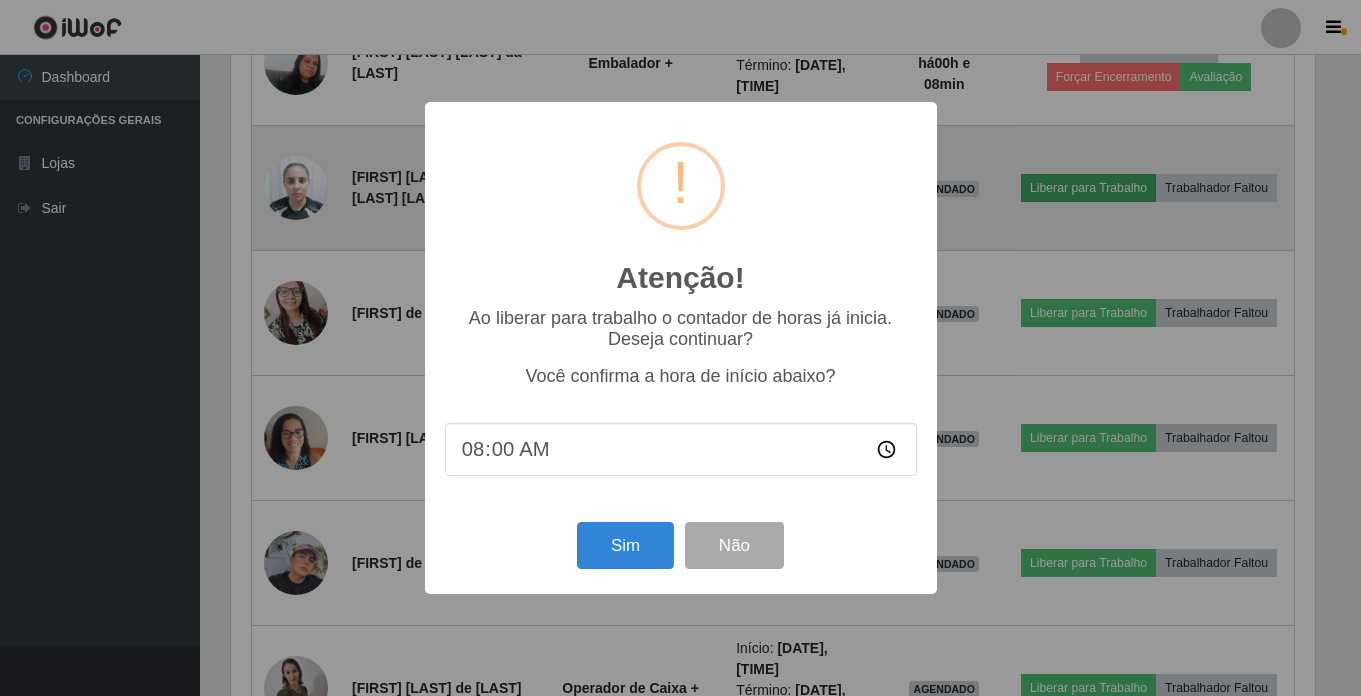 scroll, scrollTop: 999585, scrollLeft: 998911, axis: both 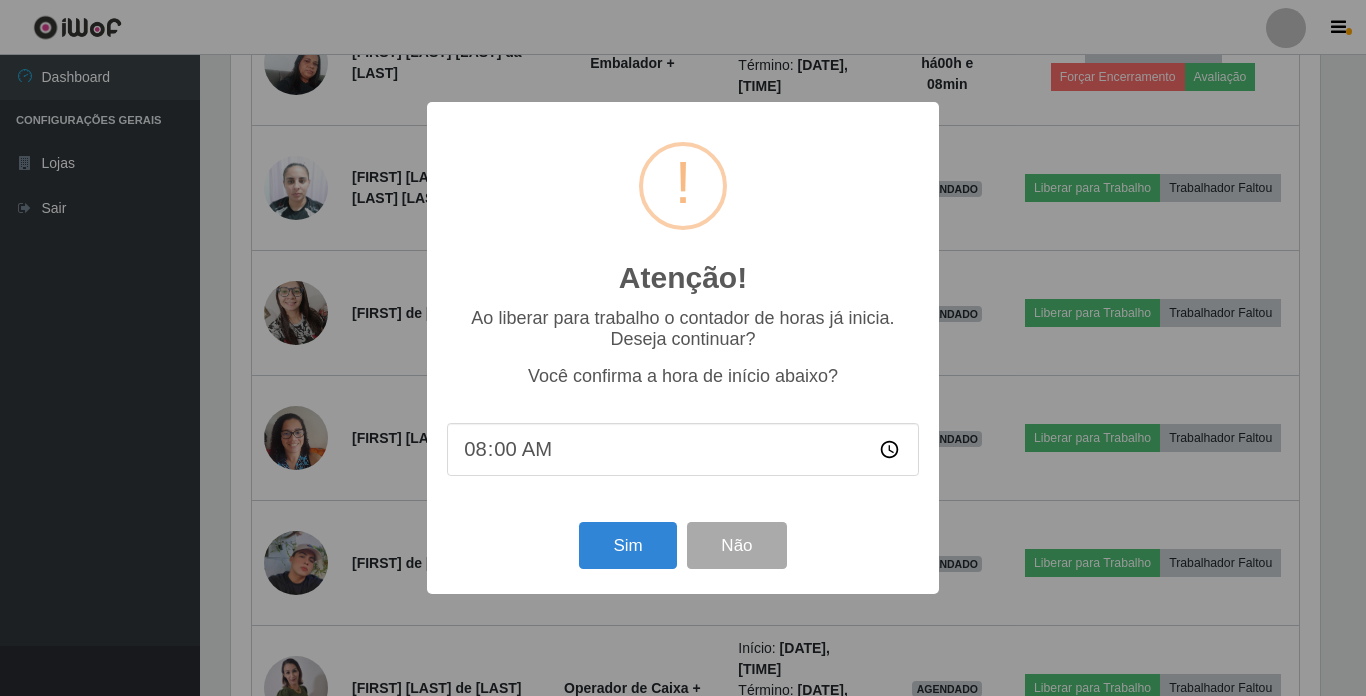 click on "08:00" at bounding box center [683, 449] 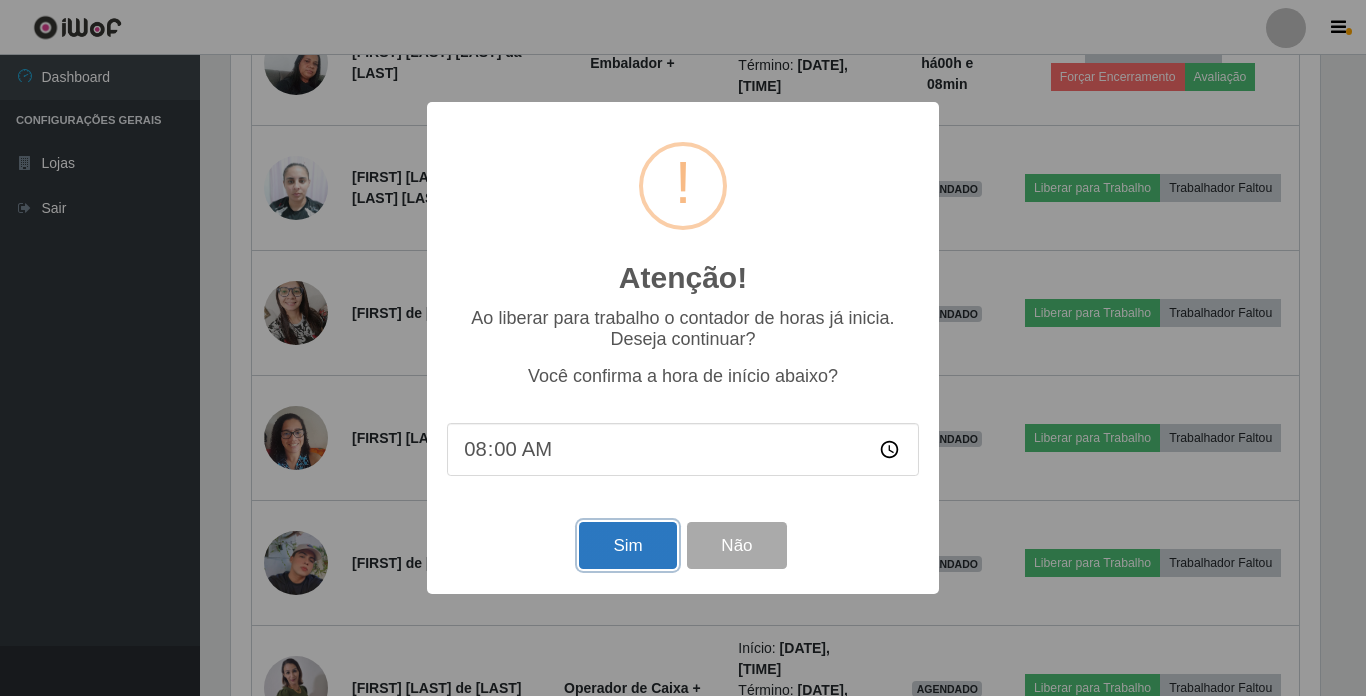 click on "Sim" at bounding box center (627, 545) 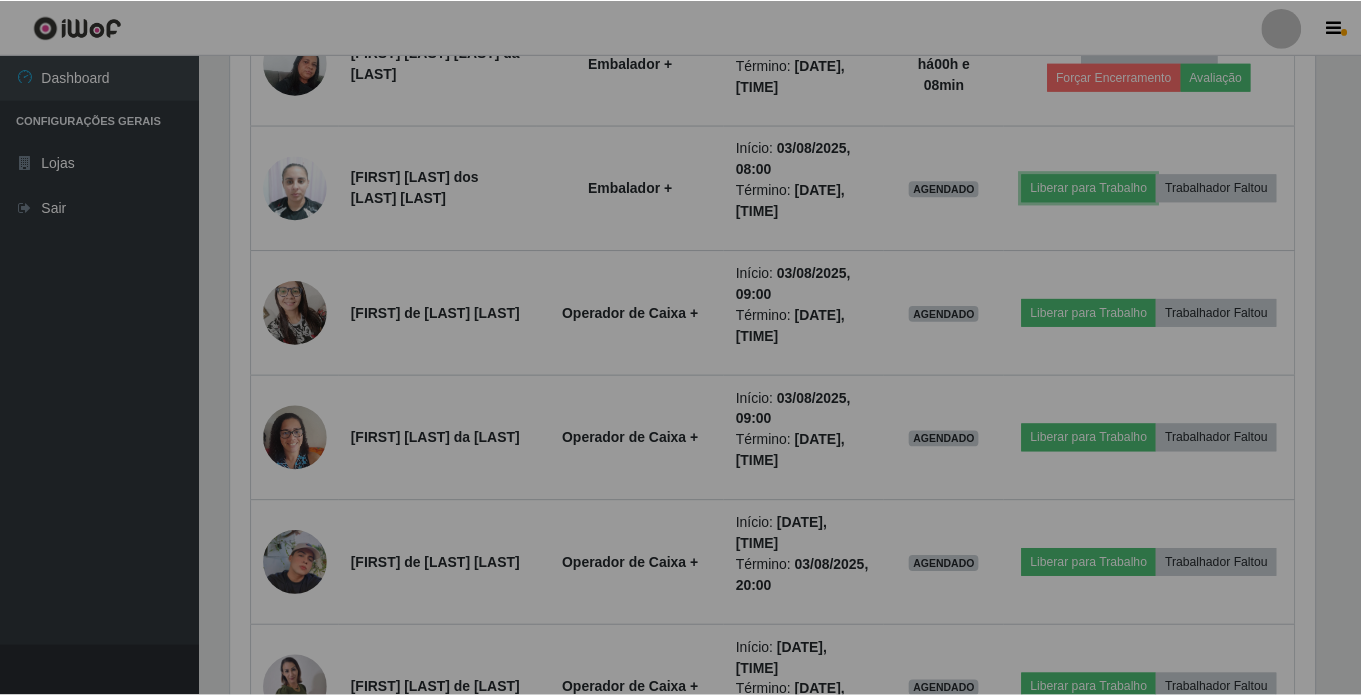 scroll, scrollTop: 999585, scrollLeft: 998901, axis: both 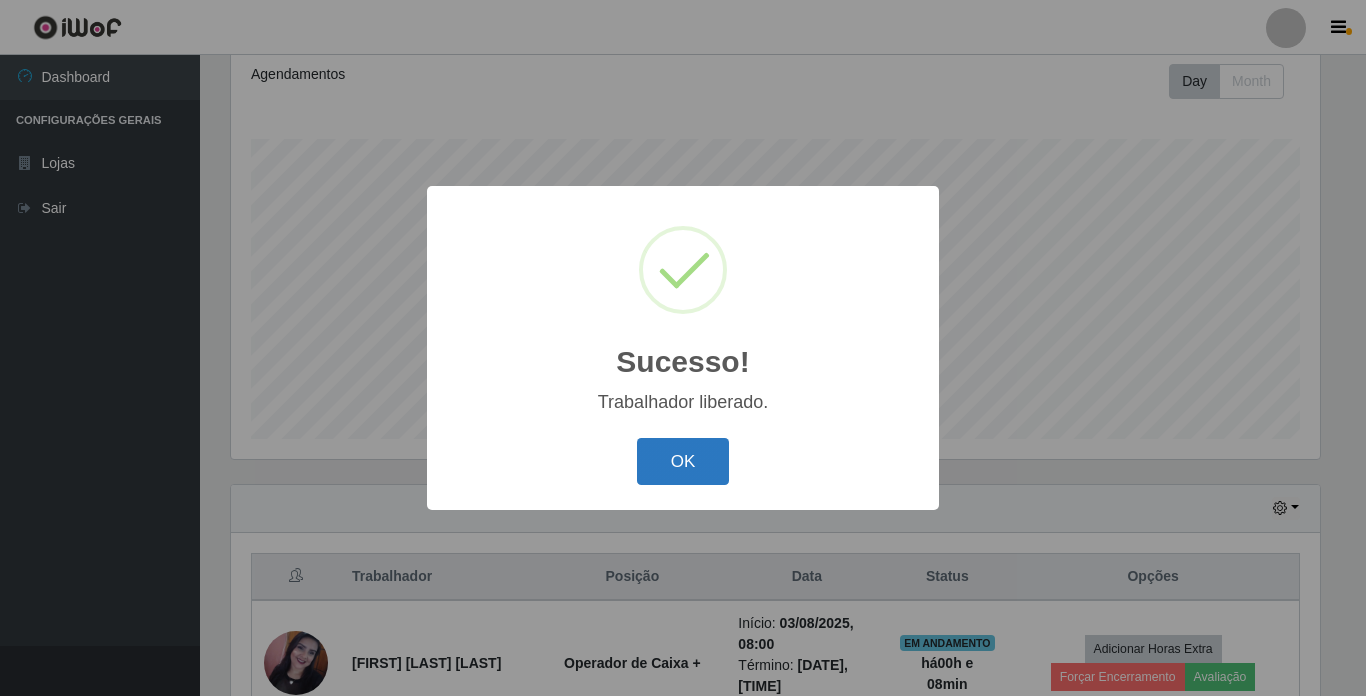 click on "OK" at bounding box center [683, 461] 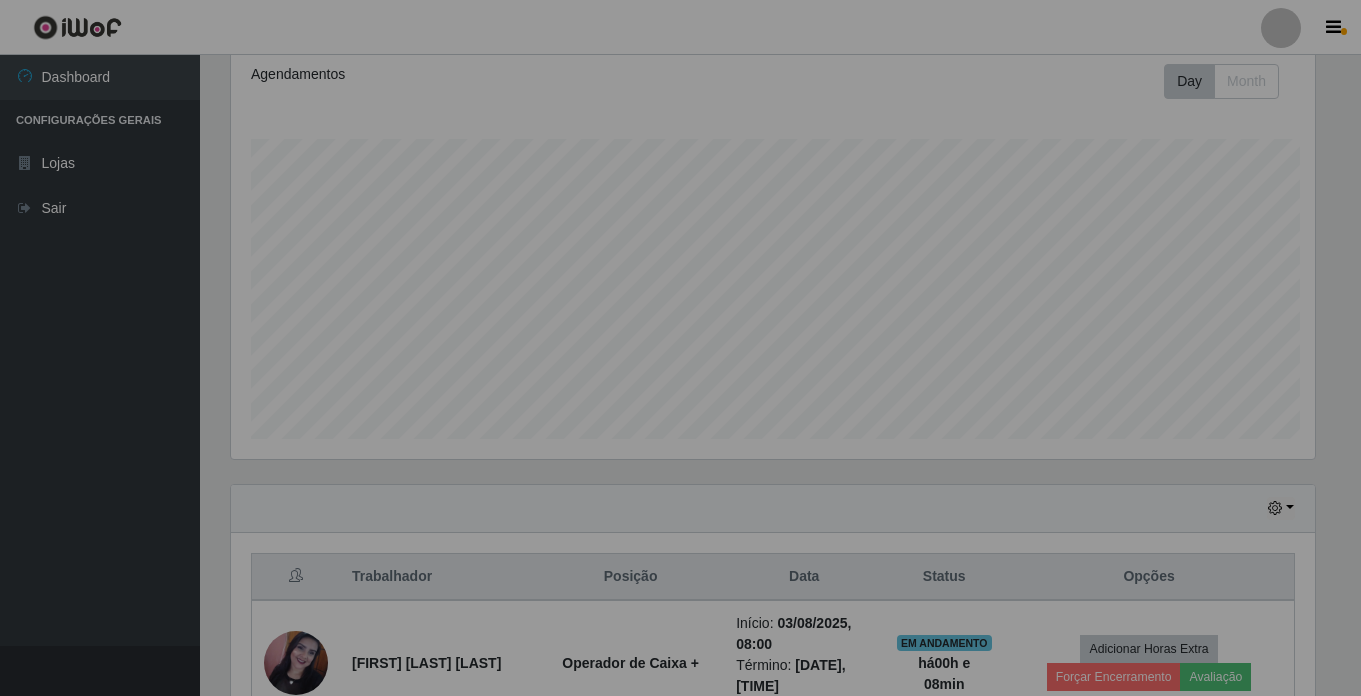 scroll, scrollTop: 999585, scrollLeft: 998901, axis: both 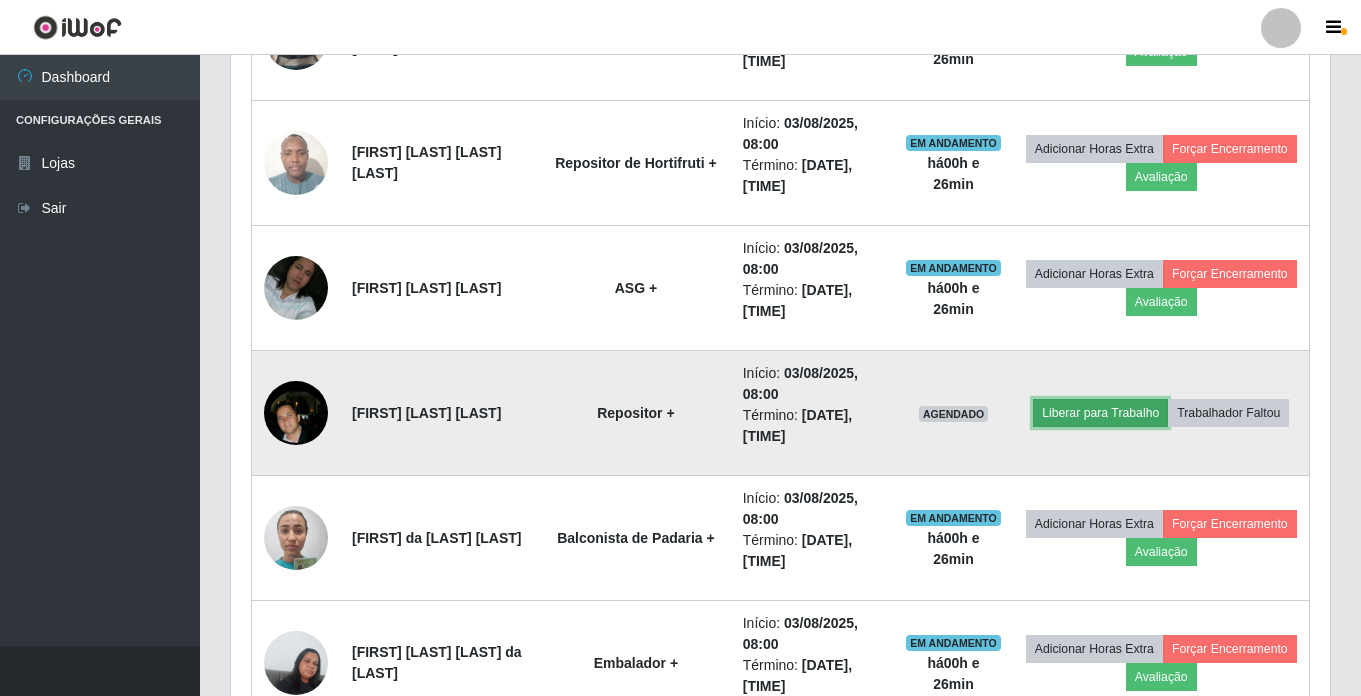 click on "Liberar para Trabalho" at bounding box center [1100, 413] 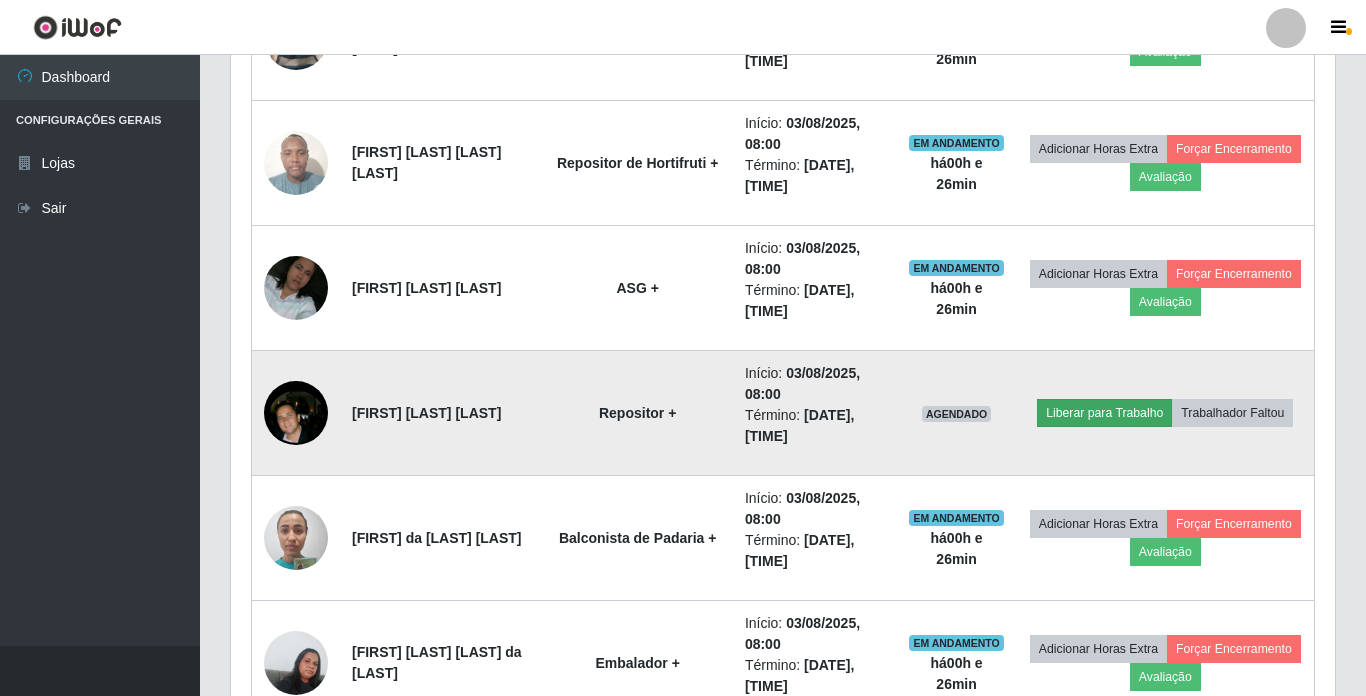 scroll, scrollTop: 999585, scrollLeft: 998911, axis: both 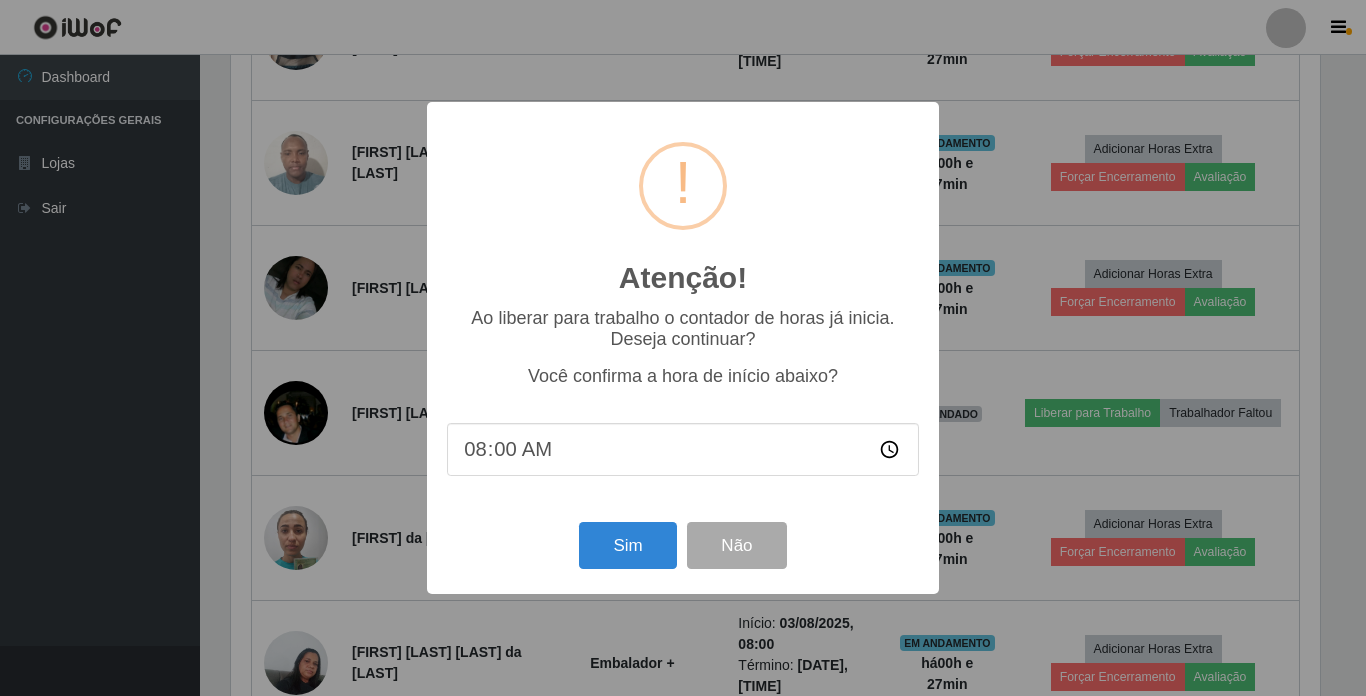 click on "08:00" at bounding box center (683, 449) 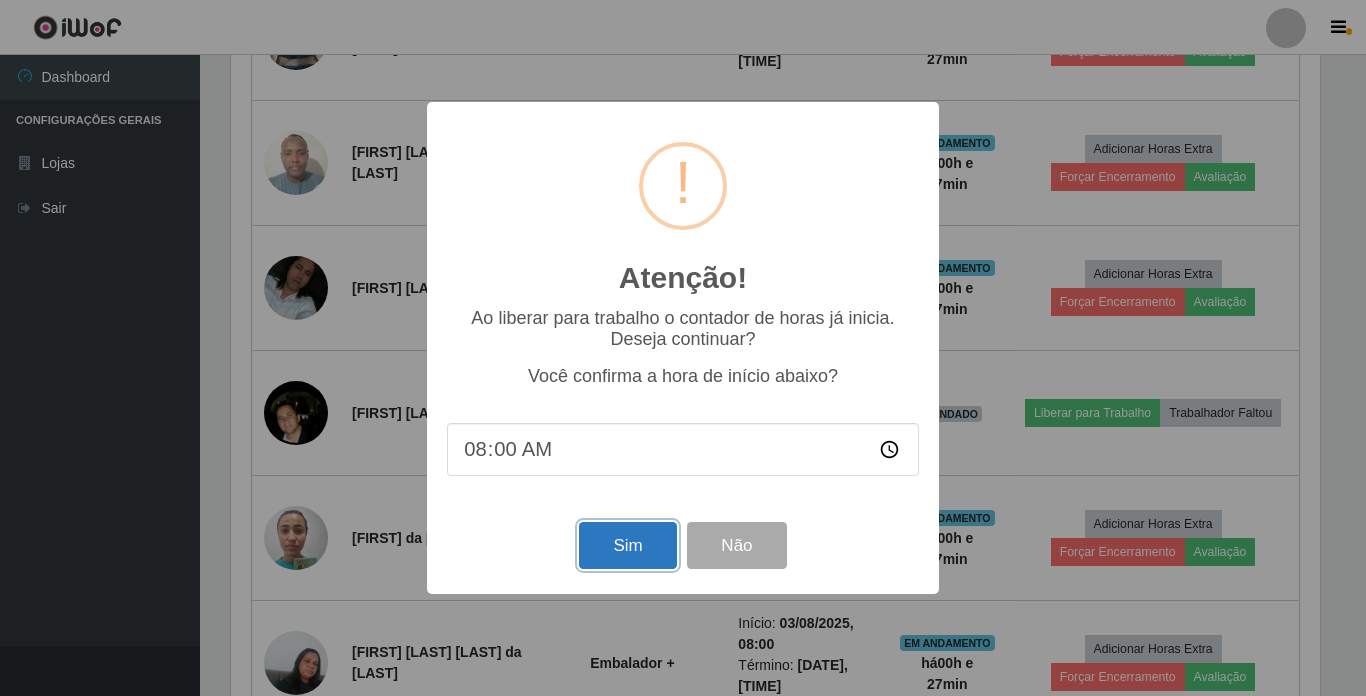 click on "Sim" at bounding box center (627, 545) 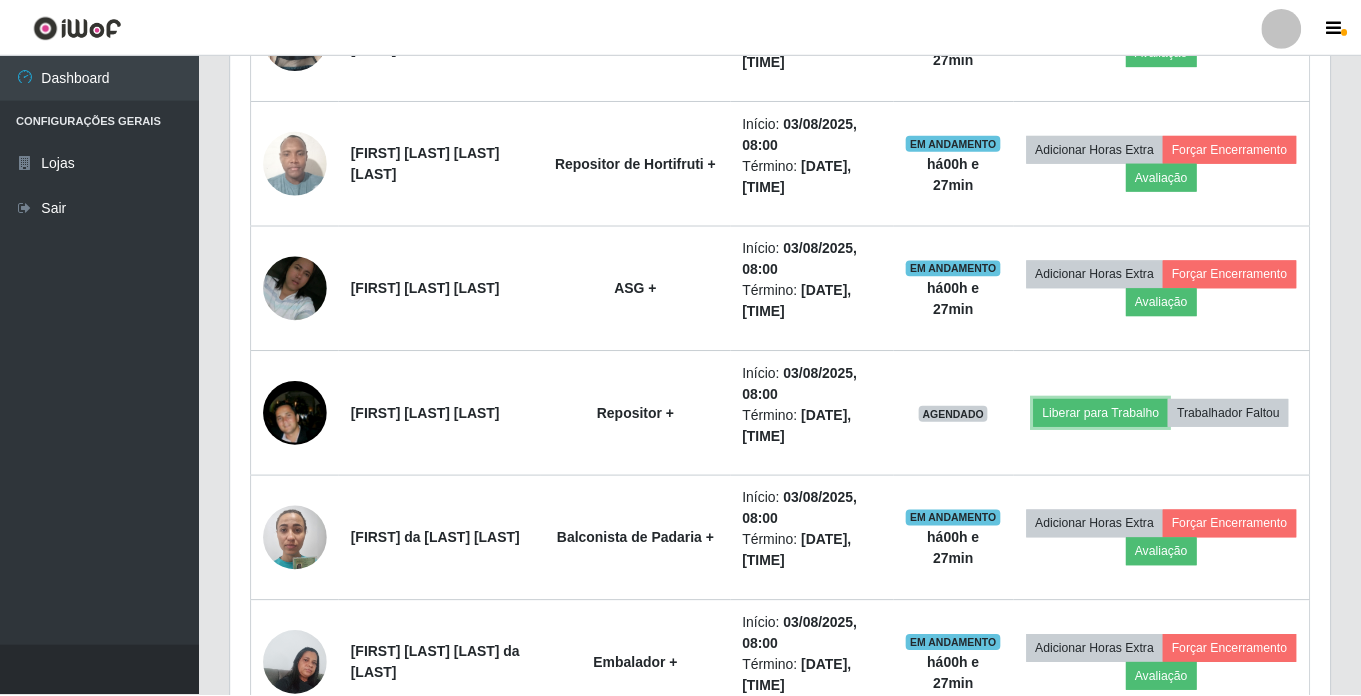 scroll, scrollTop: 999585, scrollLeft: 998901, axis: both 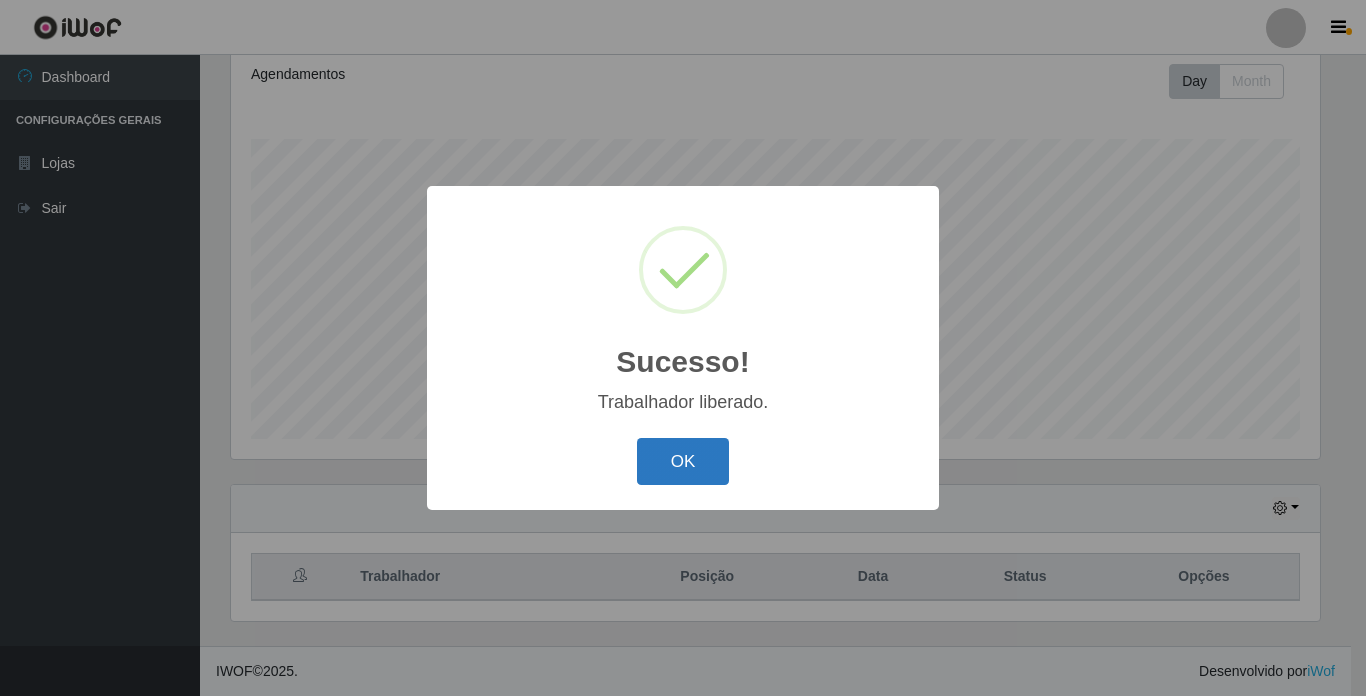 click on "OK" at bounding box center [683, 461] 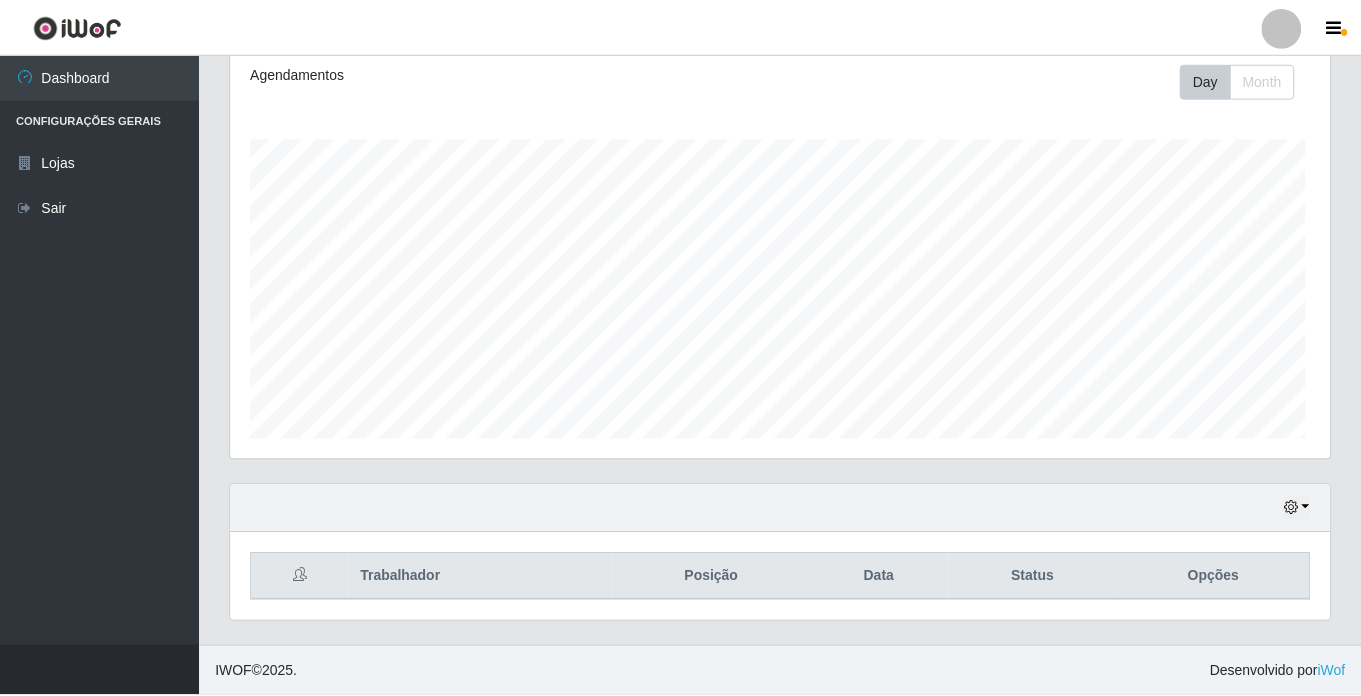 scroll, scrollTop: 999585, scrollLeft: 998901, axis: both 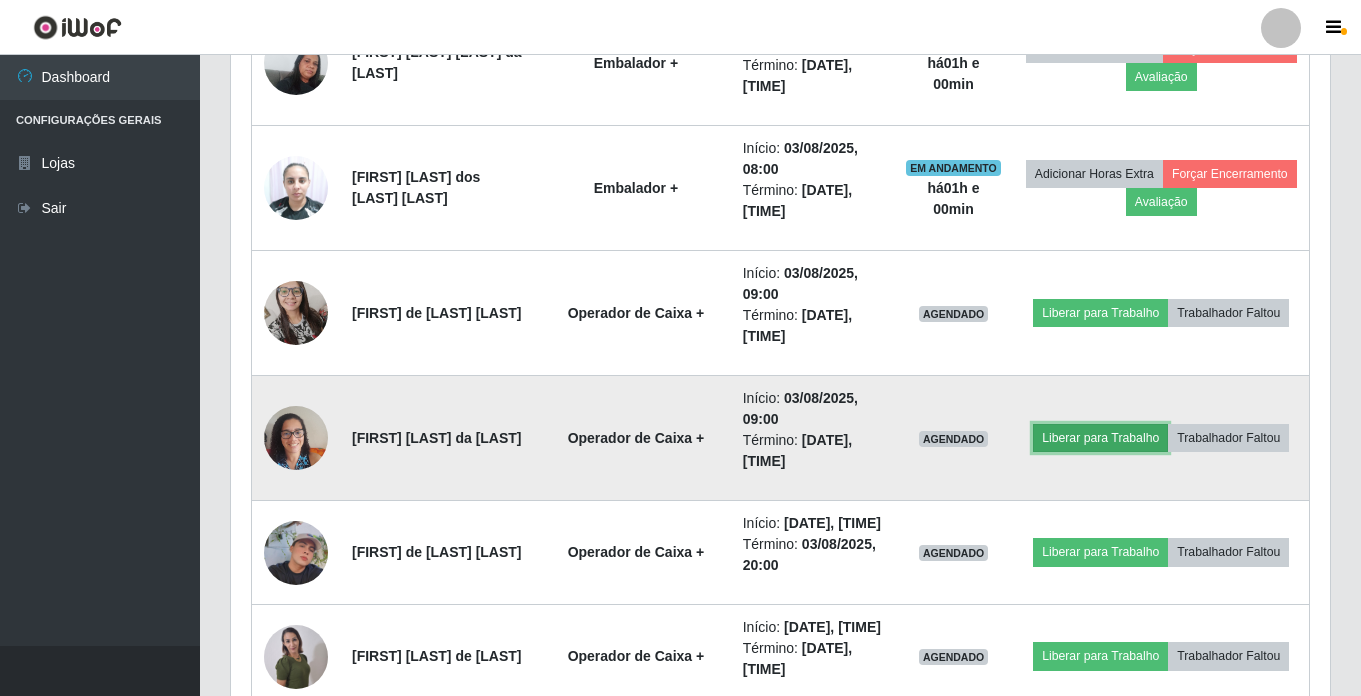 click on "Liberar para Trabalho" at bounding box center [1100, 438] 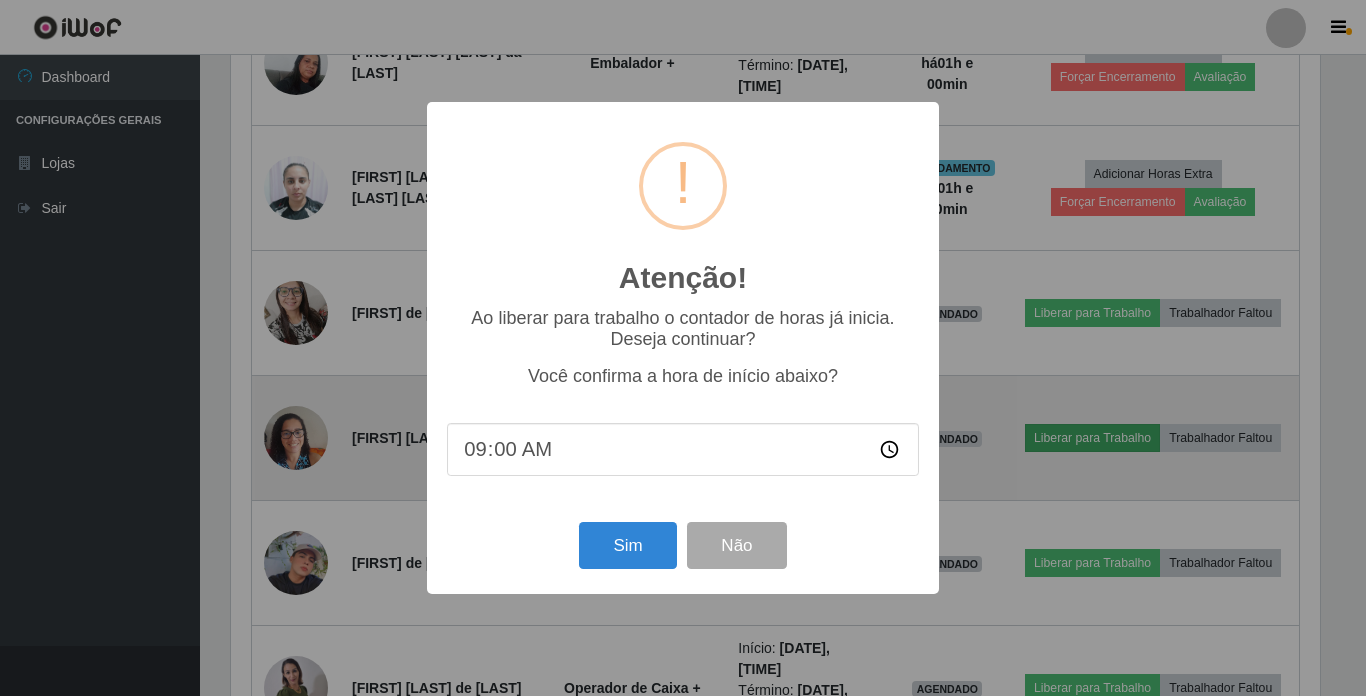 scroll, scrollTop: 999585, scrollLeft: 998911, axis: both 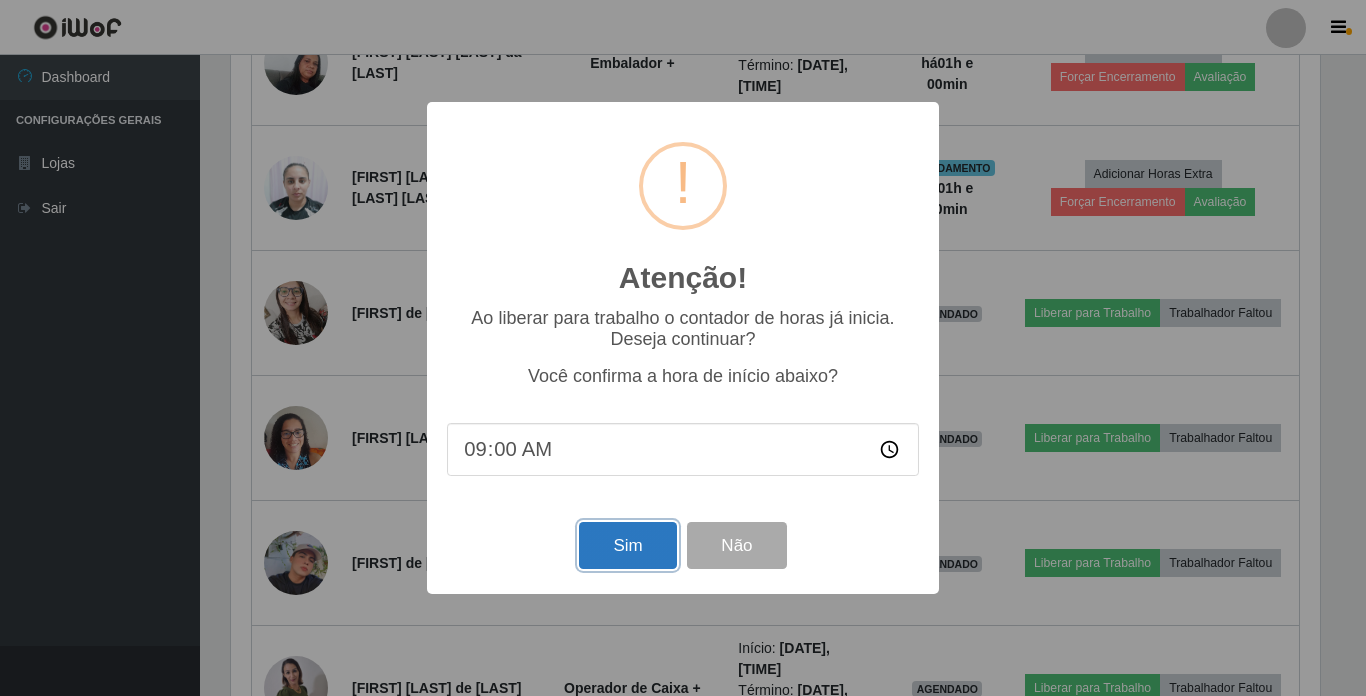 click on "Sim" at bounding box center [627, 545] 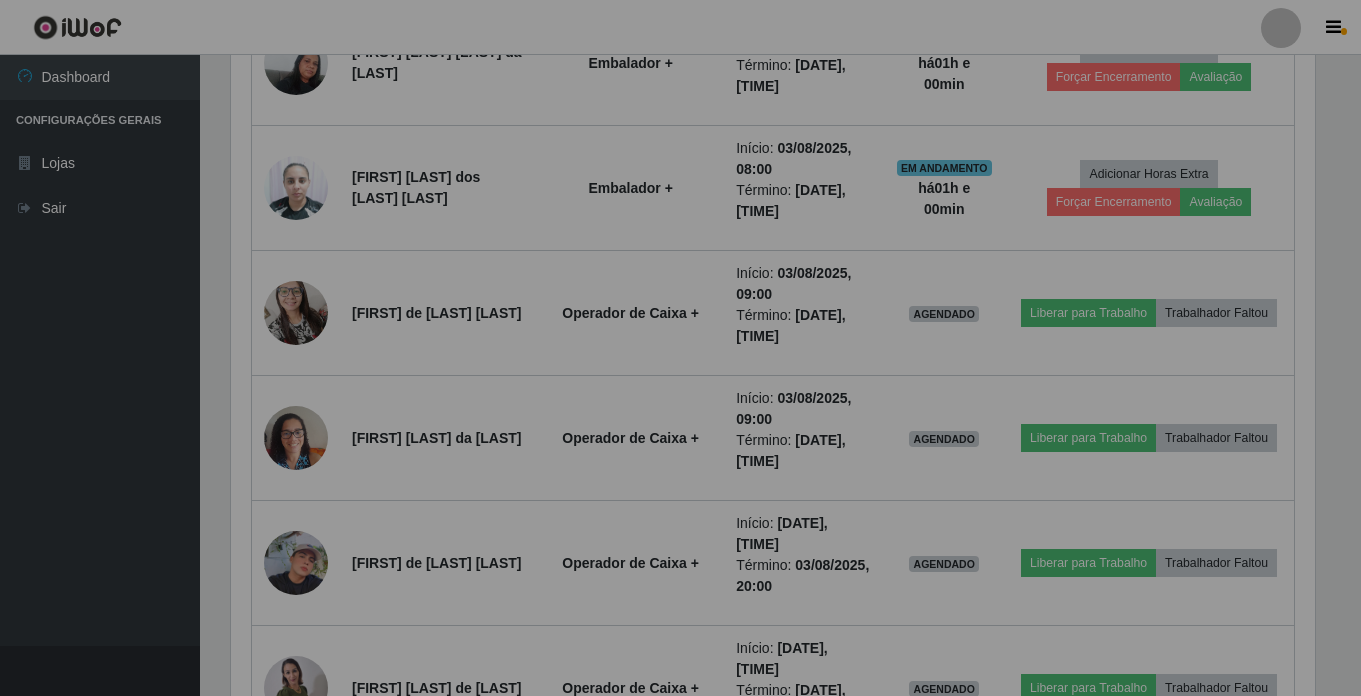 scroll, scrollTop: 999585, scrollLeft: 998901, axis: both 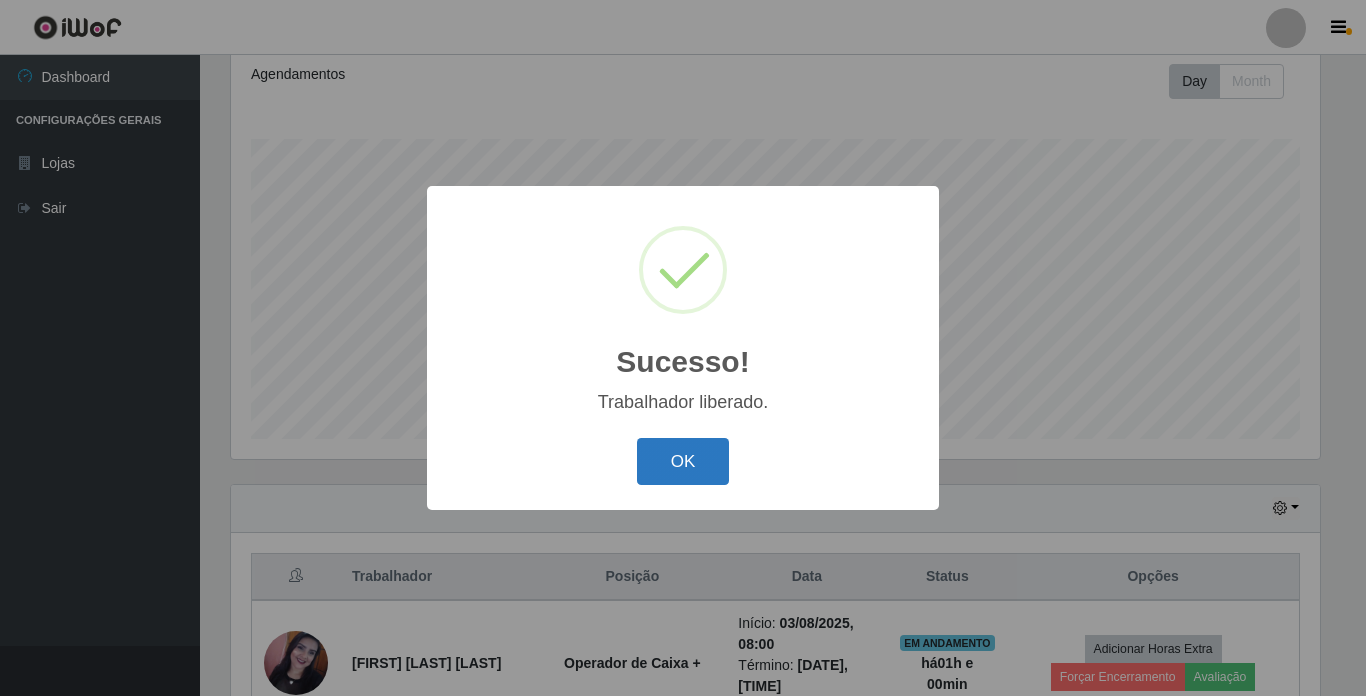 click on "OK" at bounding box center (683, 461) 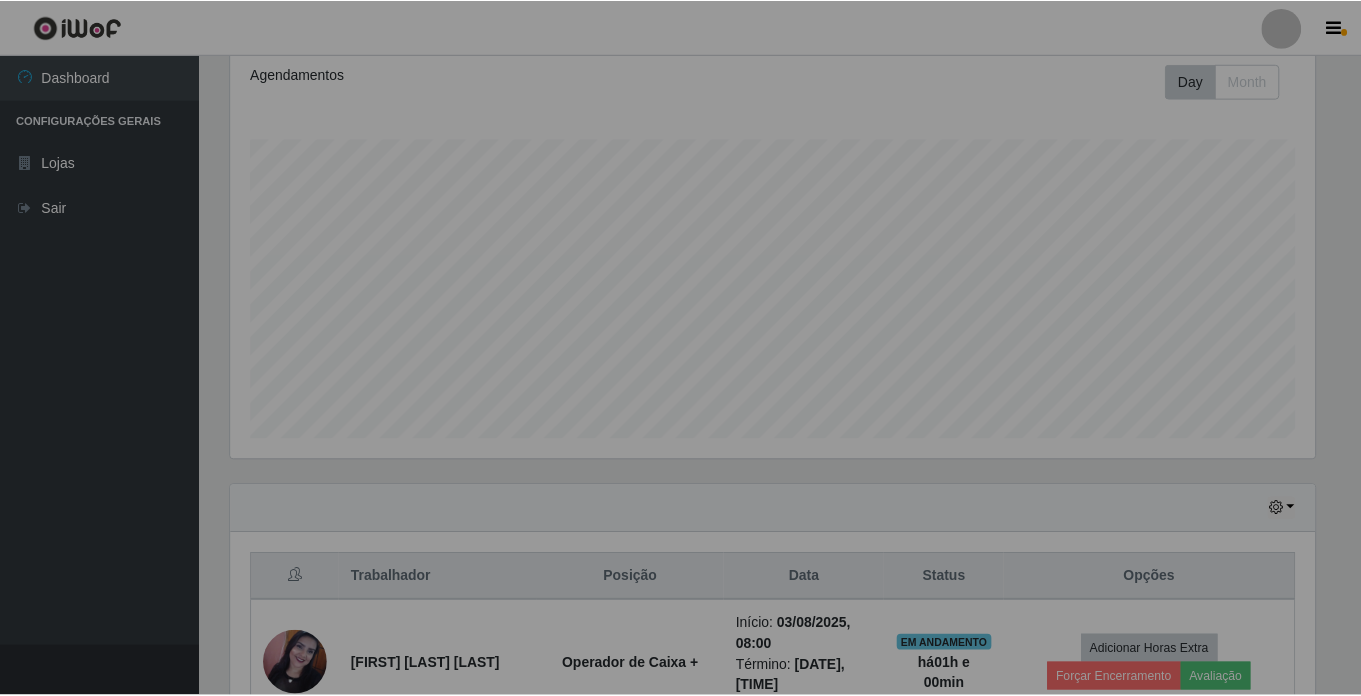 scroll, scrollTop: 999585, scrollLeft: 998901, axis: both 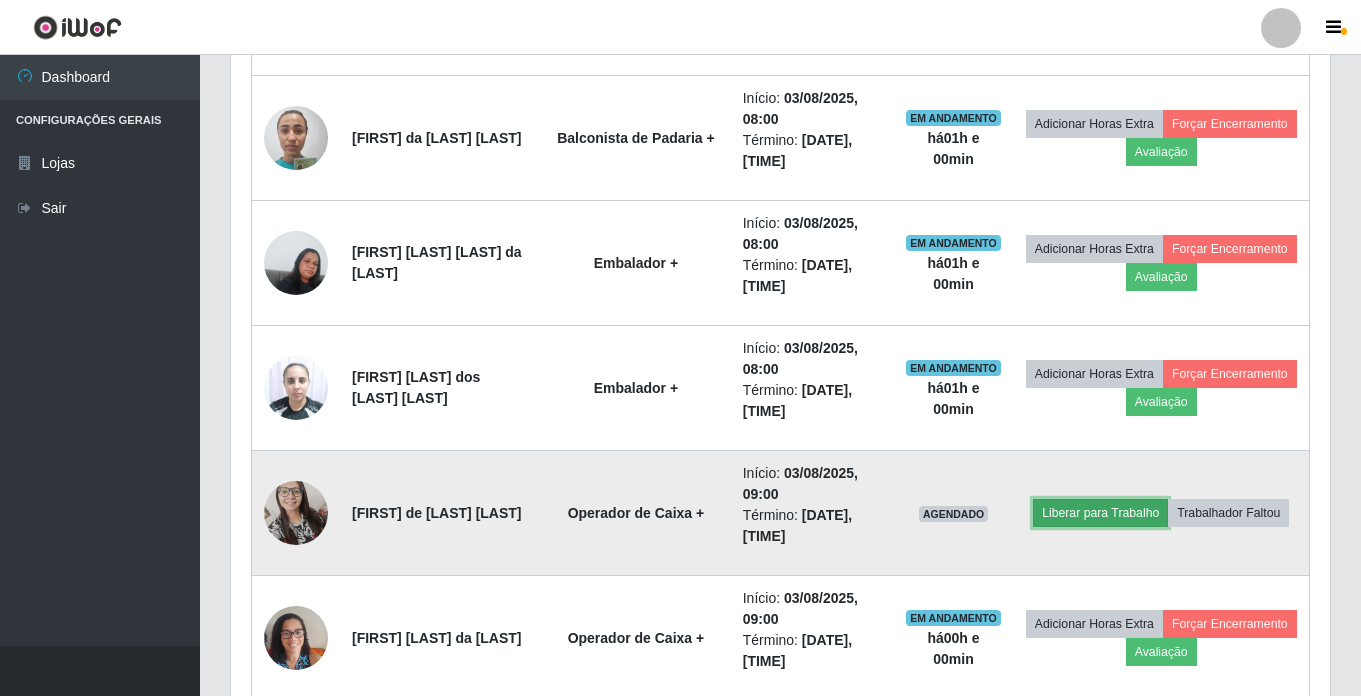 click on "Liberar para Trabalho" at bounding box center [1100, 513] 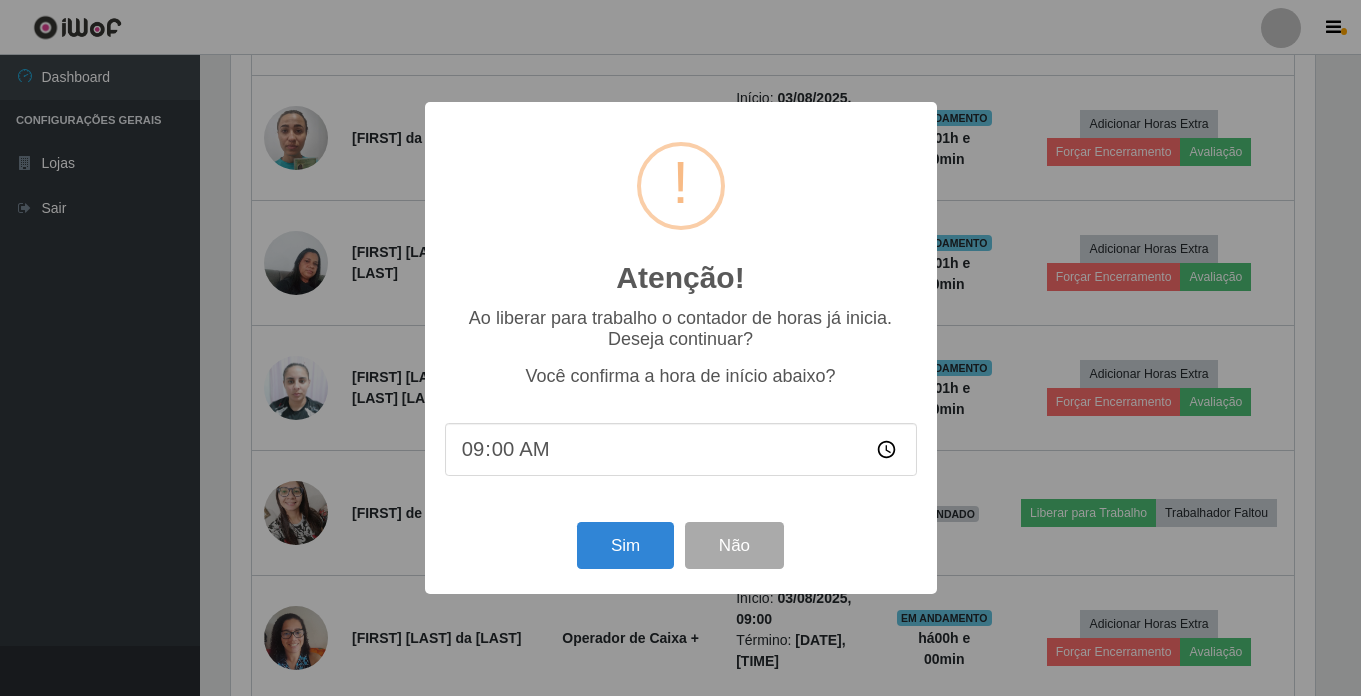 scroll, scrollTop: 999585, scrollLeft: 998911, axis: both 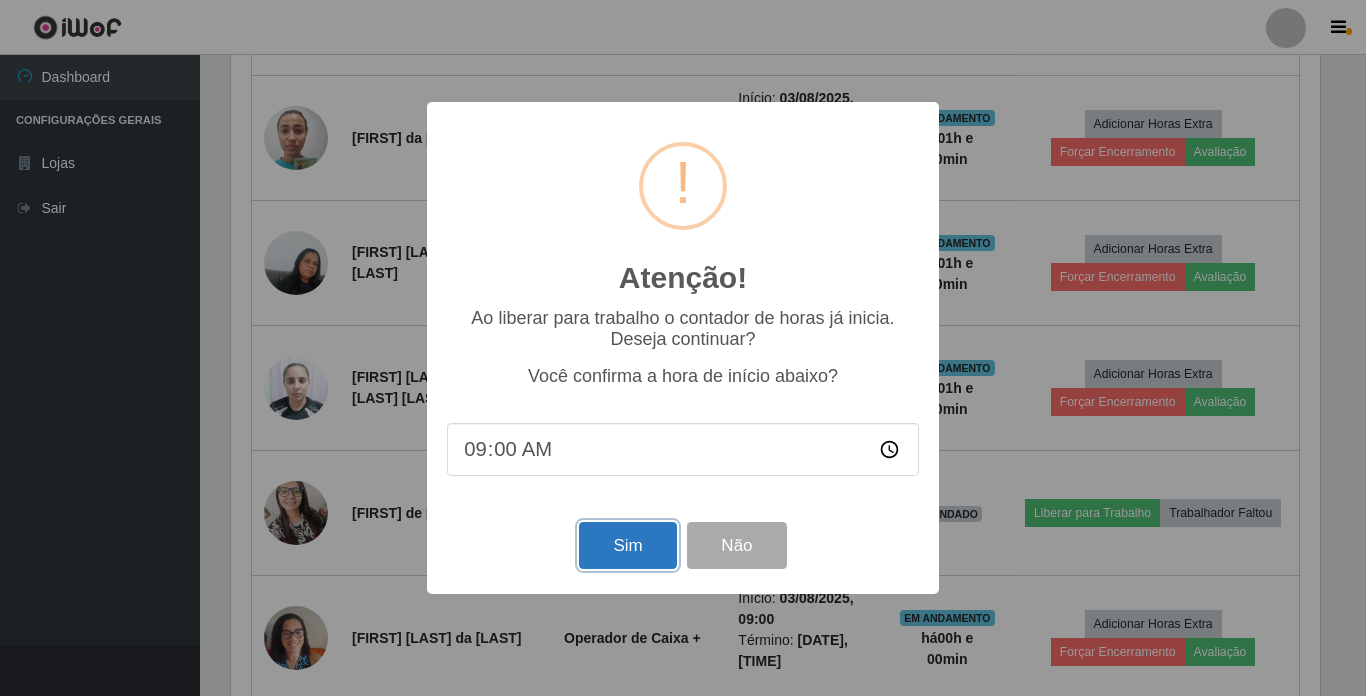 click on "Sim" at bounding box center [627, 545] 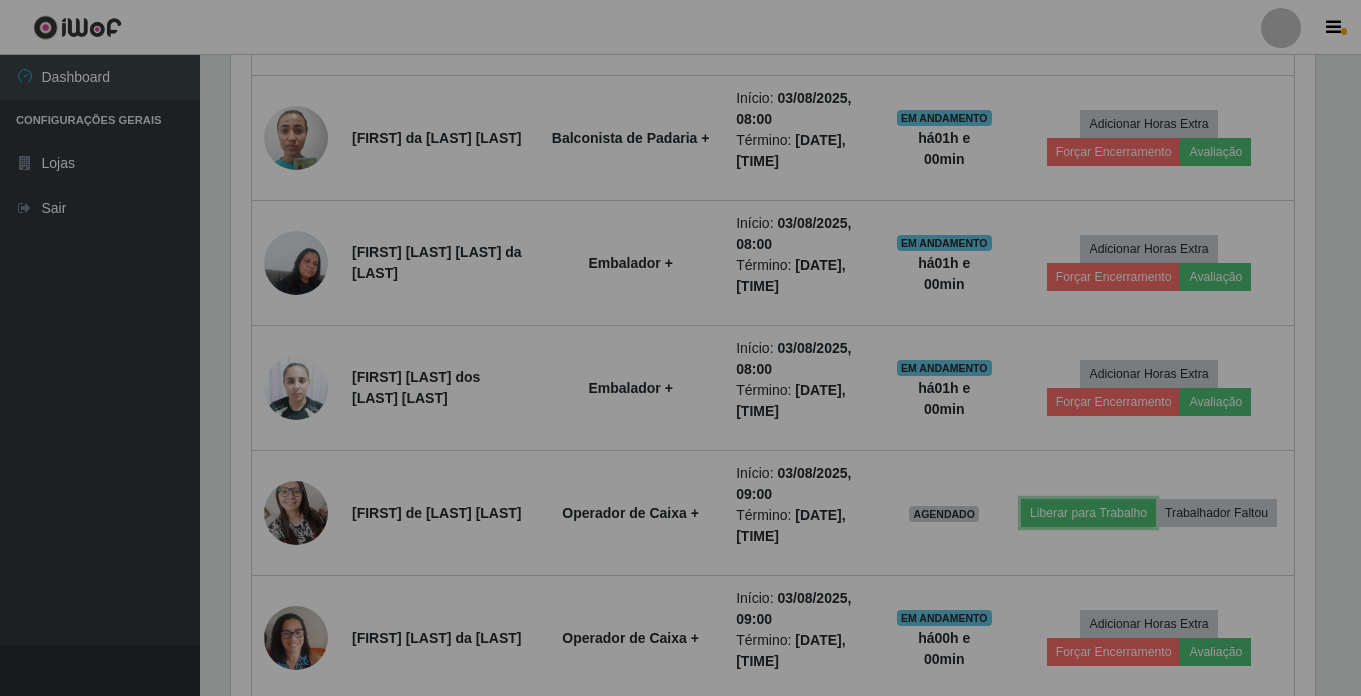 scroll, scrollTop: 999585, scrollLeft: 998901, axis: both 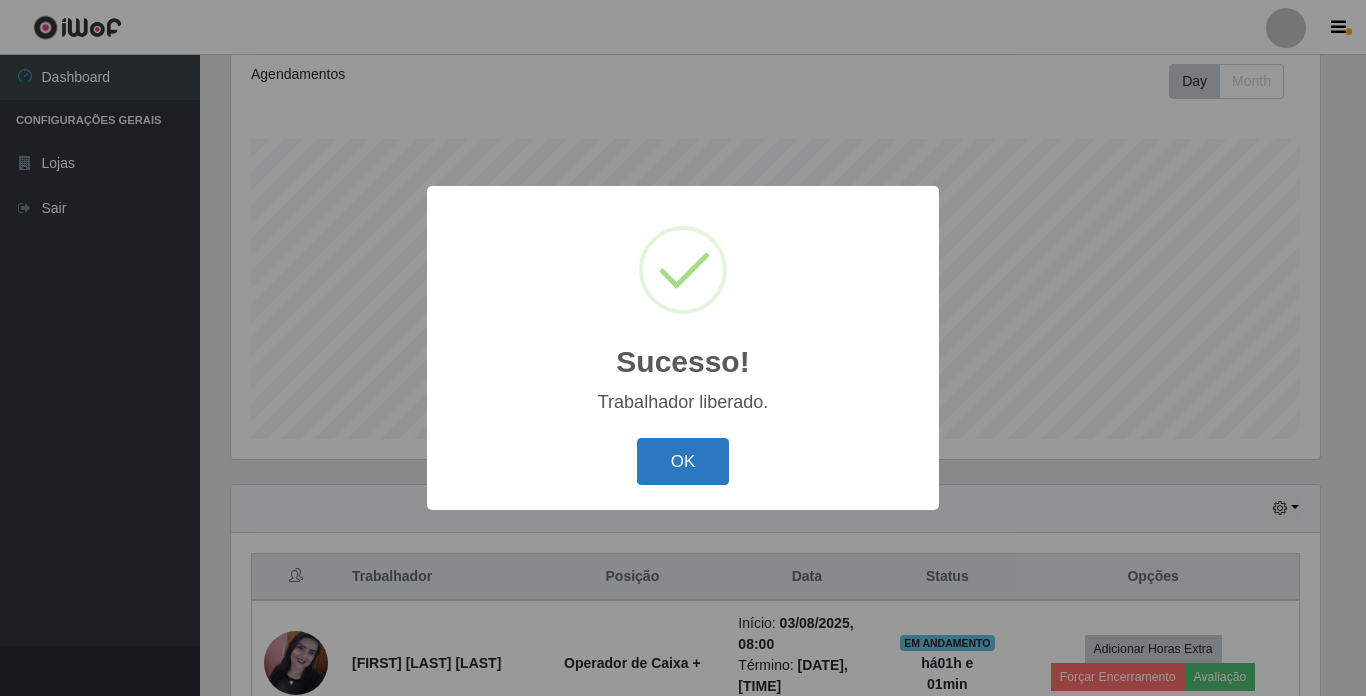 click on "OK" at bounding box center (683, 461) 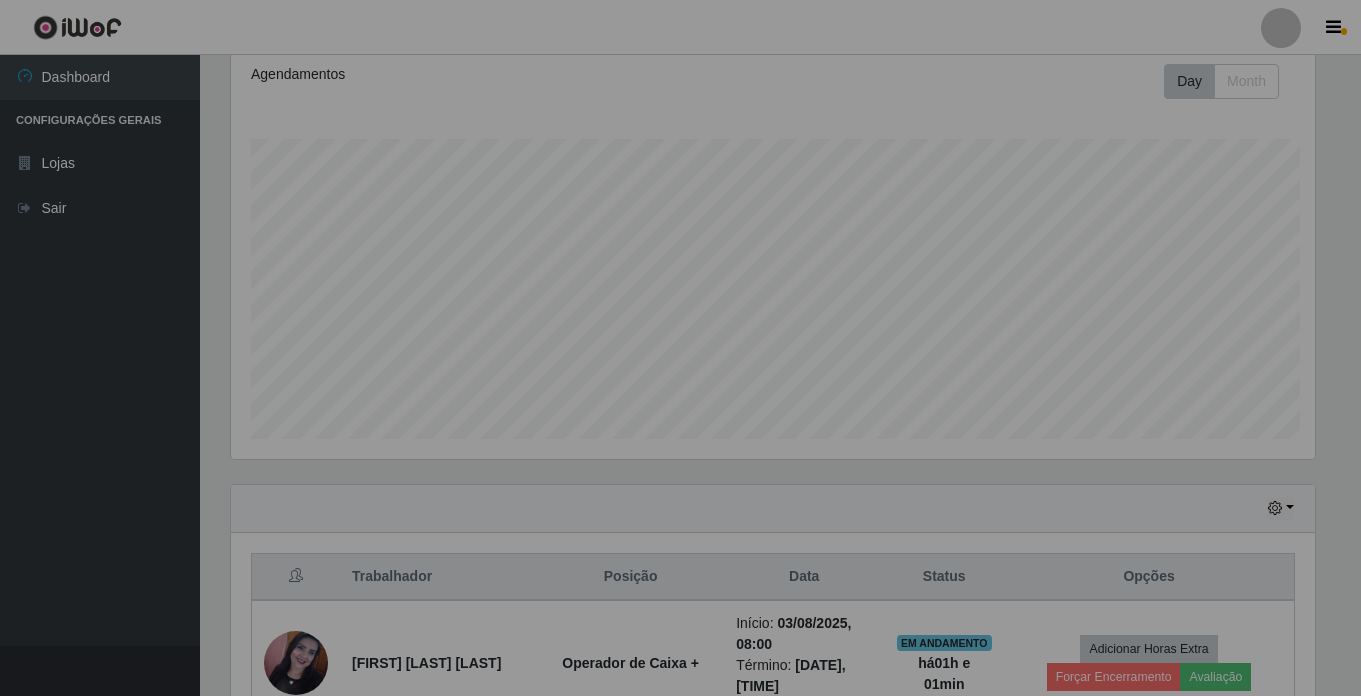 scroll, scrollTop: 999585, scrollLeft: 998901, axis: both 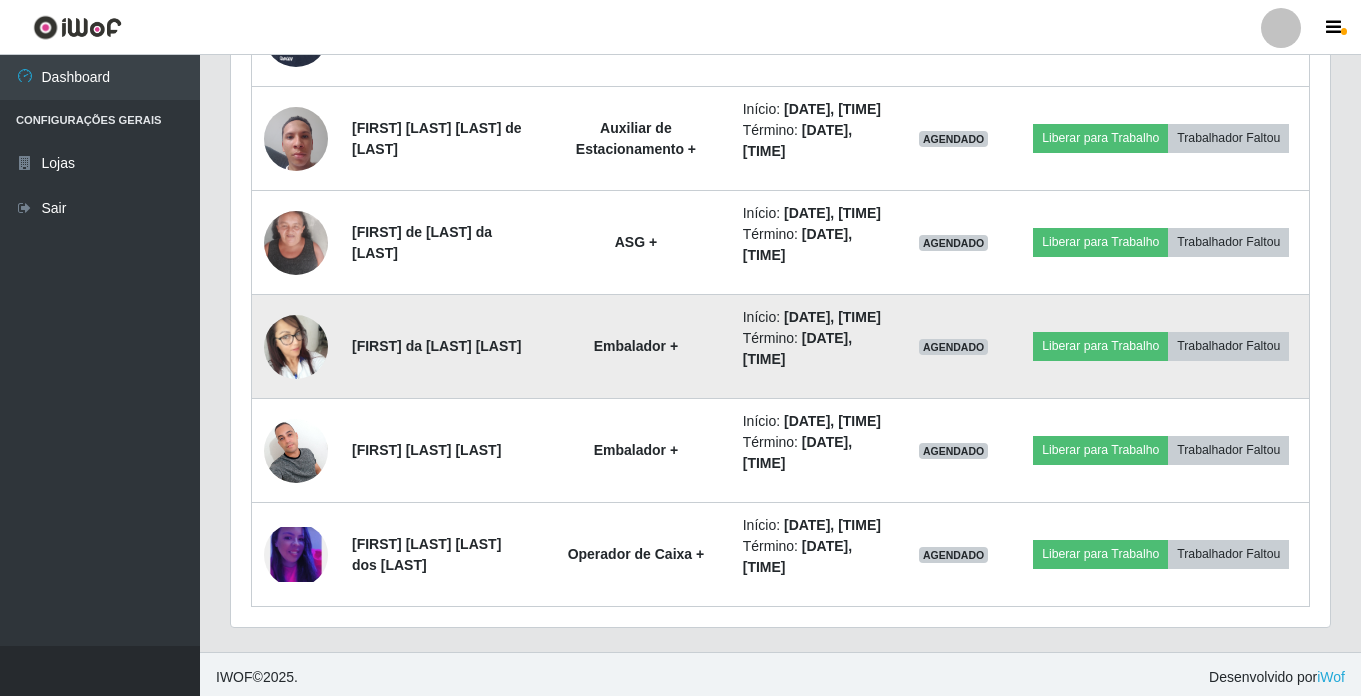 click at bounding box center (296, 347) 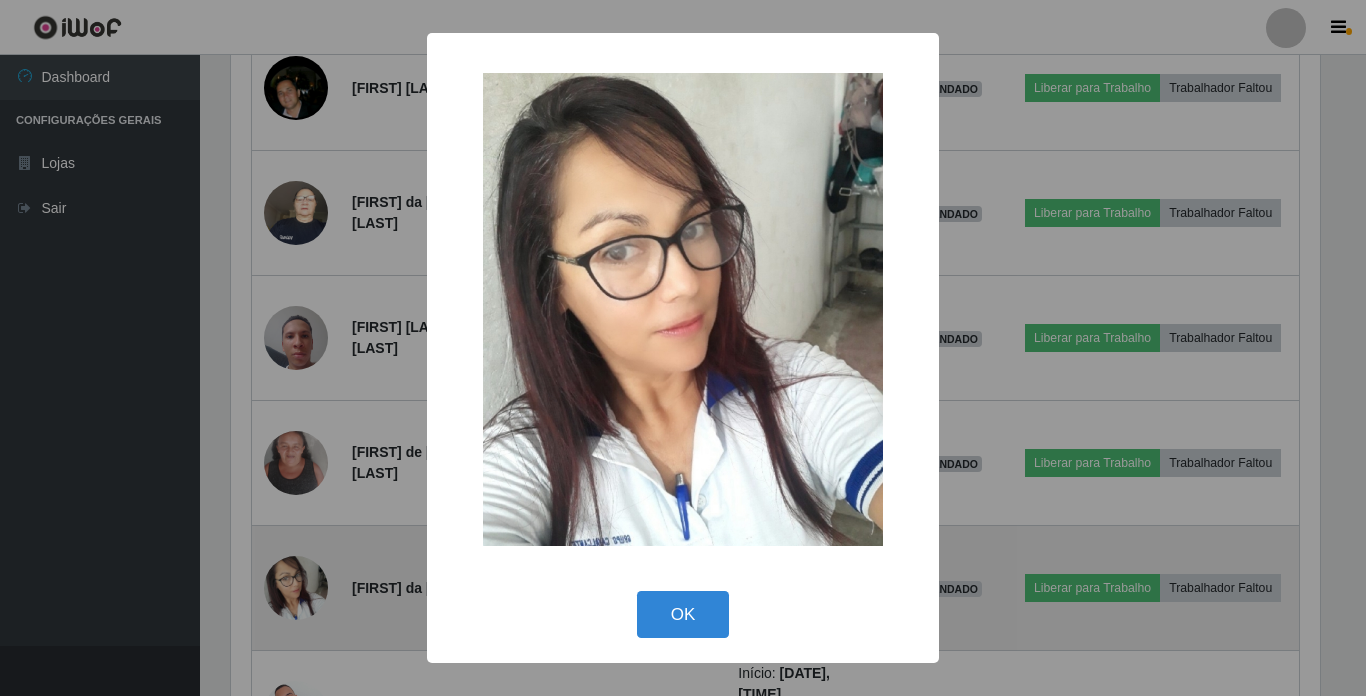 click on "× OK Cancel" at bounding box center [683, 348] 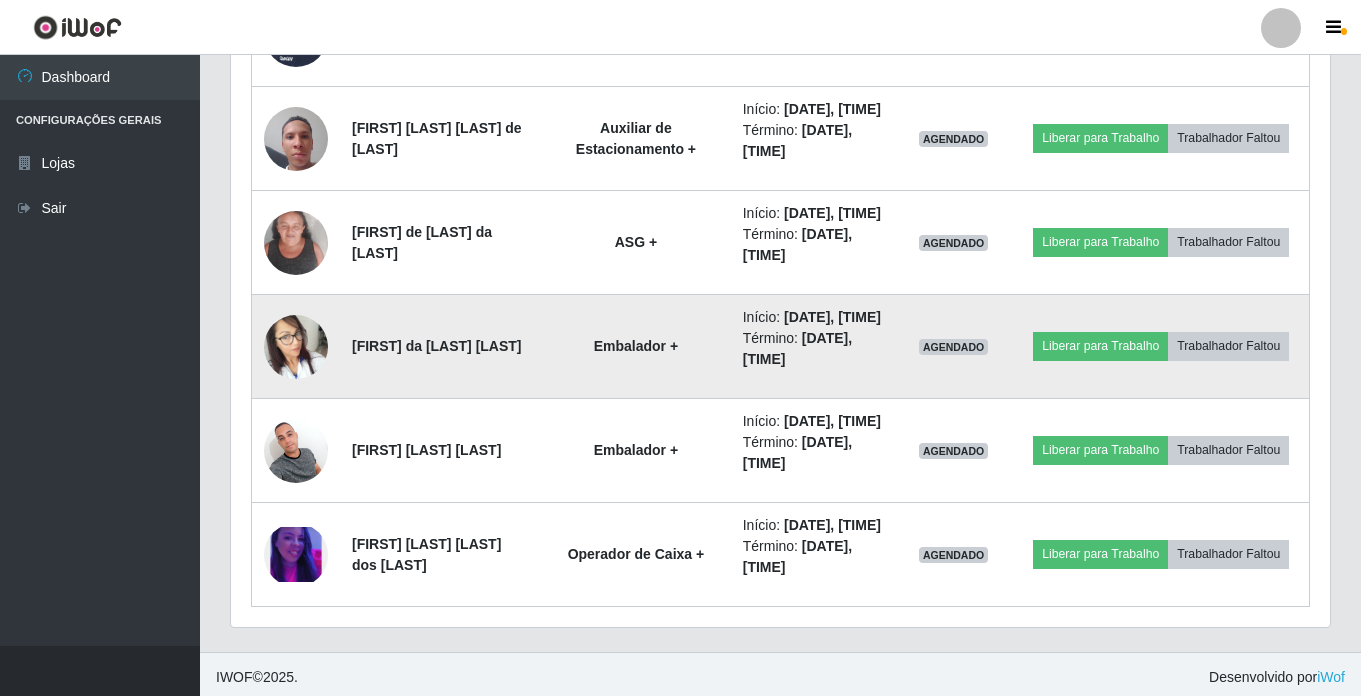 scroll, scrollTop: 999585, scrollLeft: 998901, axis: both 